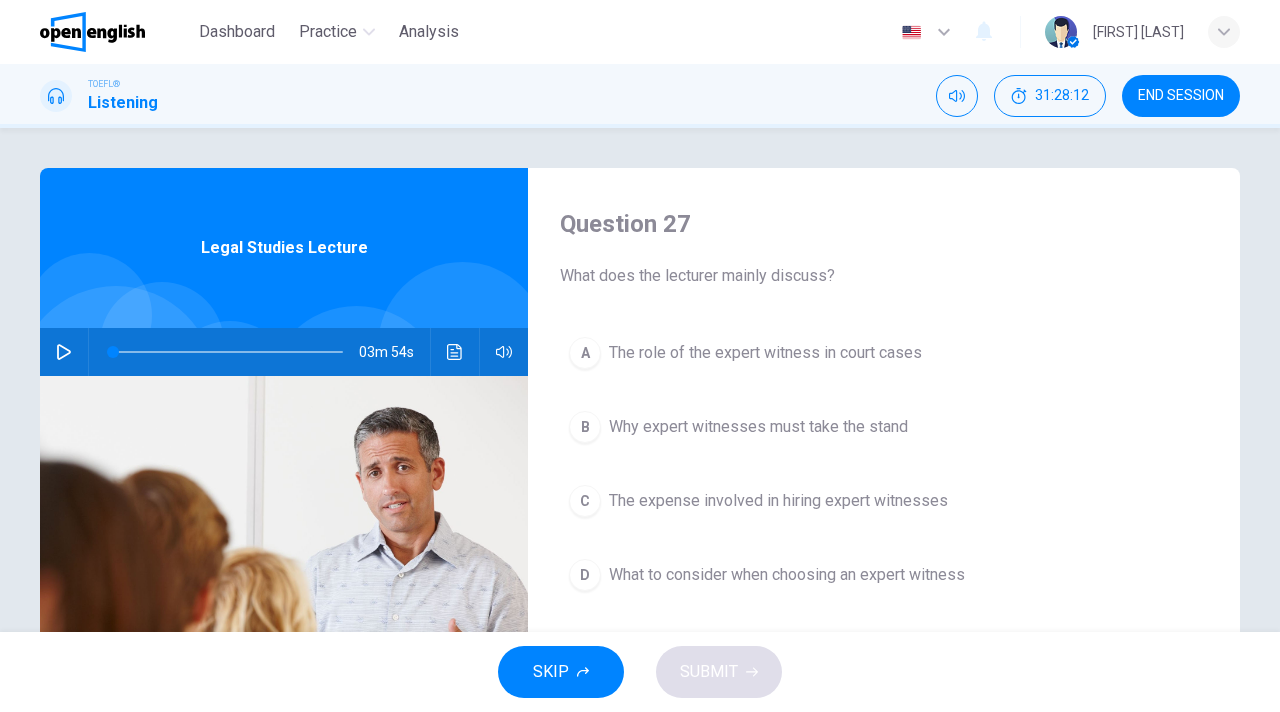 scroll, scrollTop: 0, scrollLeft: 0, axis: both 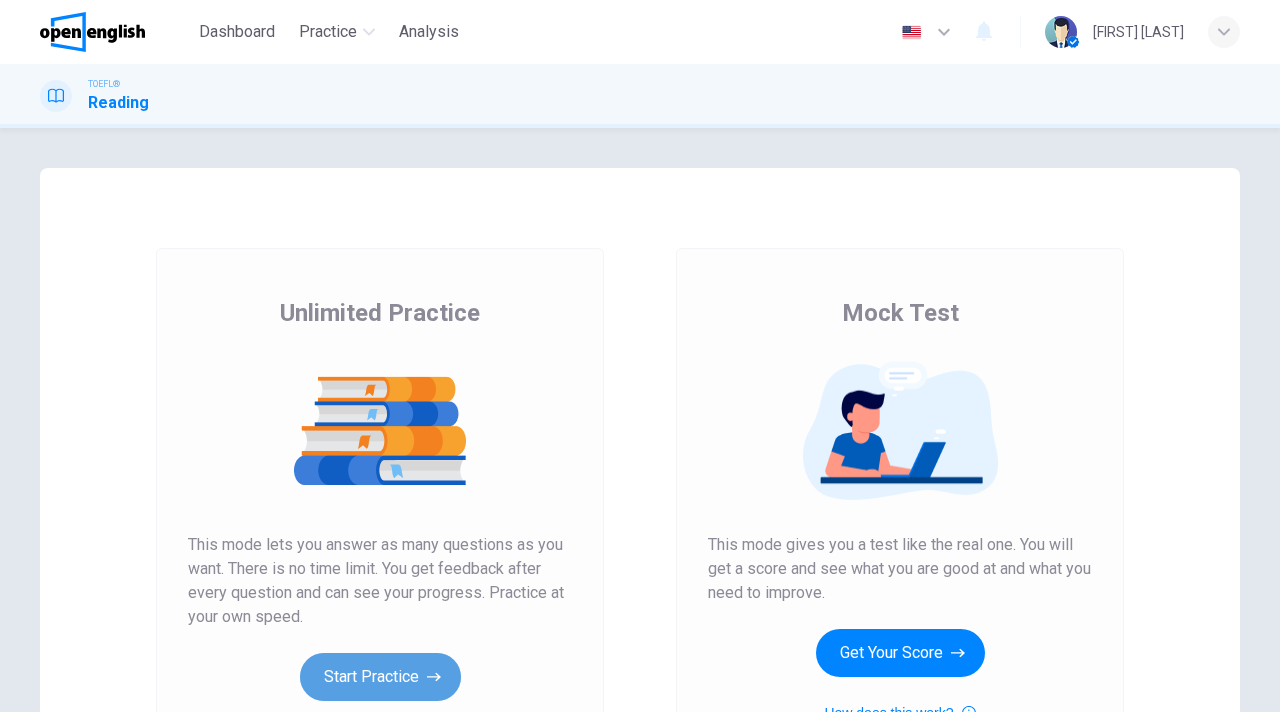 click on "Start Practice" at bounding box center (380, 677) 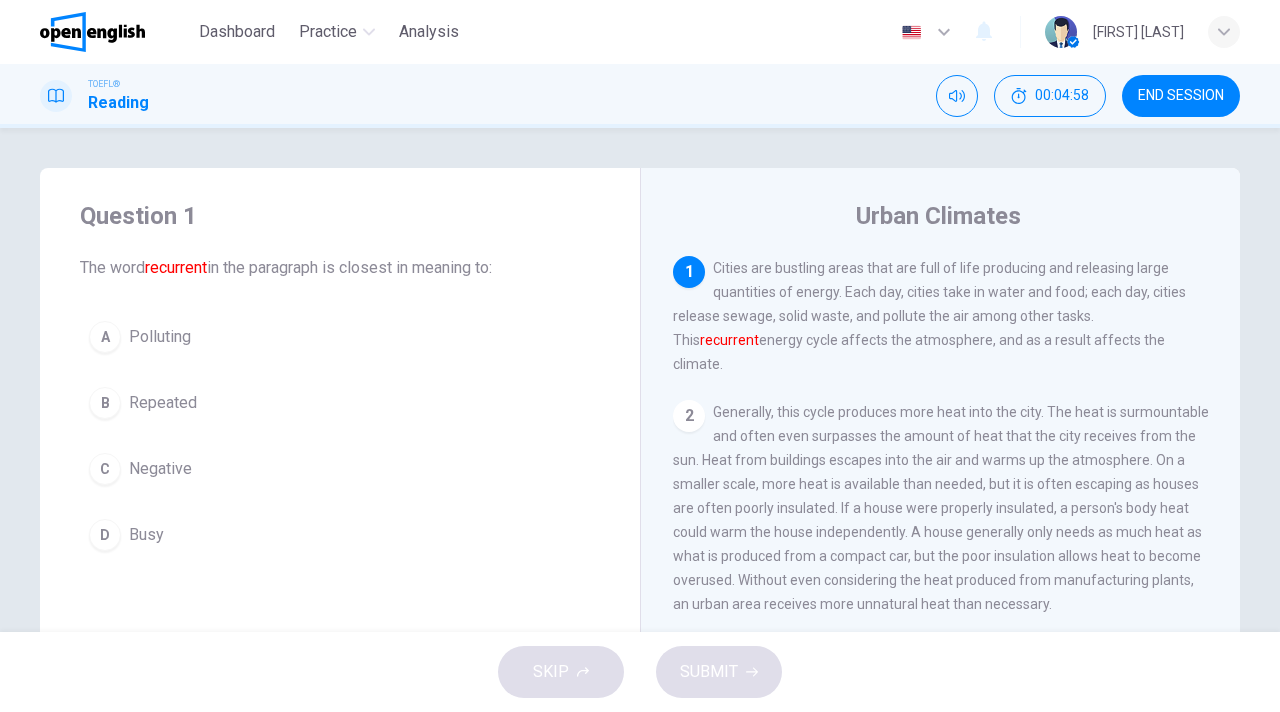 drag, startPoint x: 111, startPoint y: 399, endPoint x: 146, endPoint y: 420, distance: 40.81666 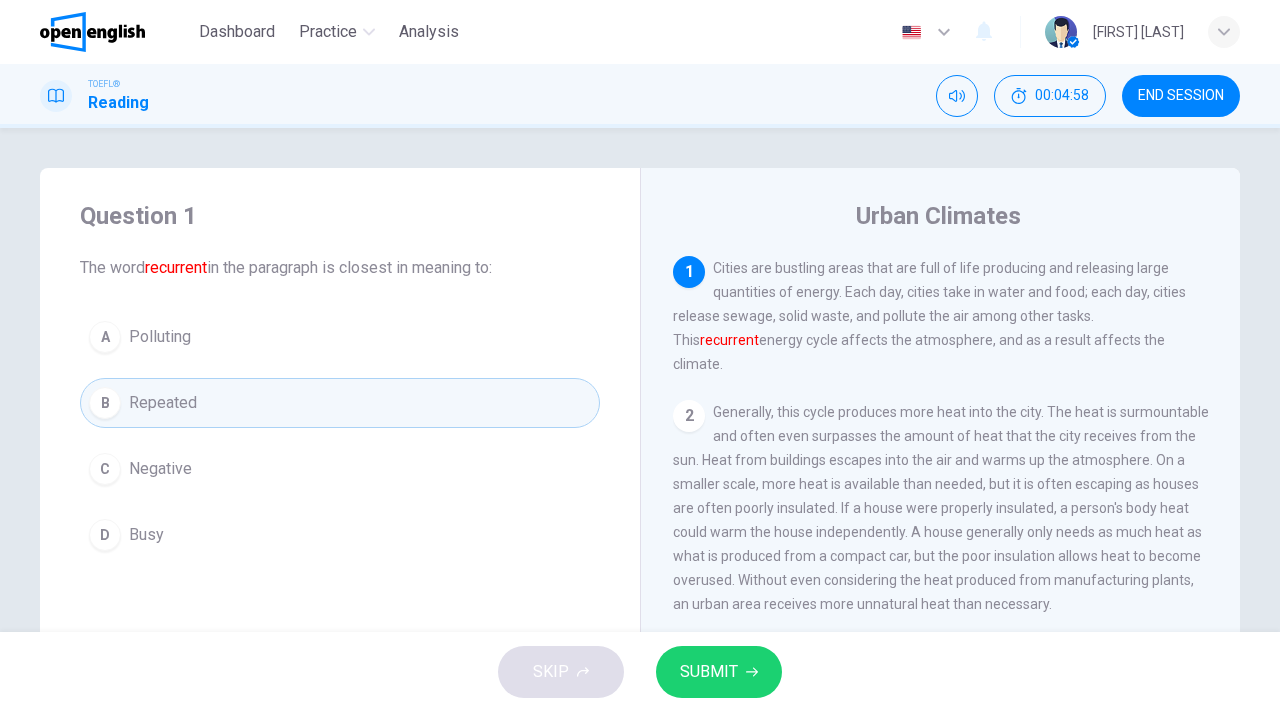 click 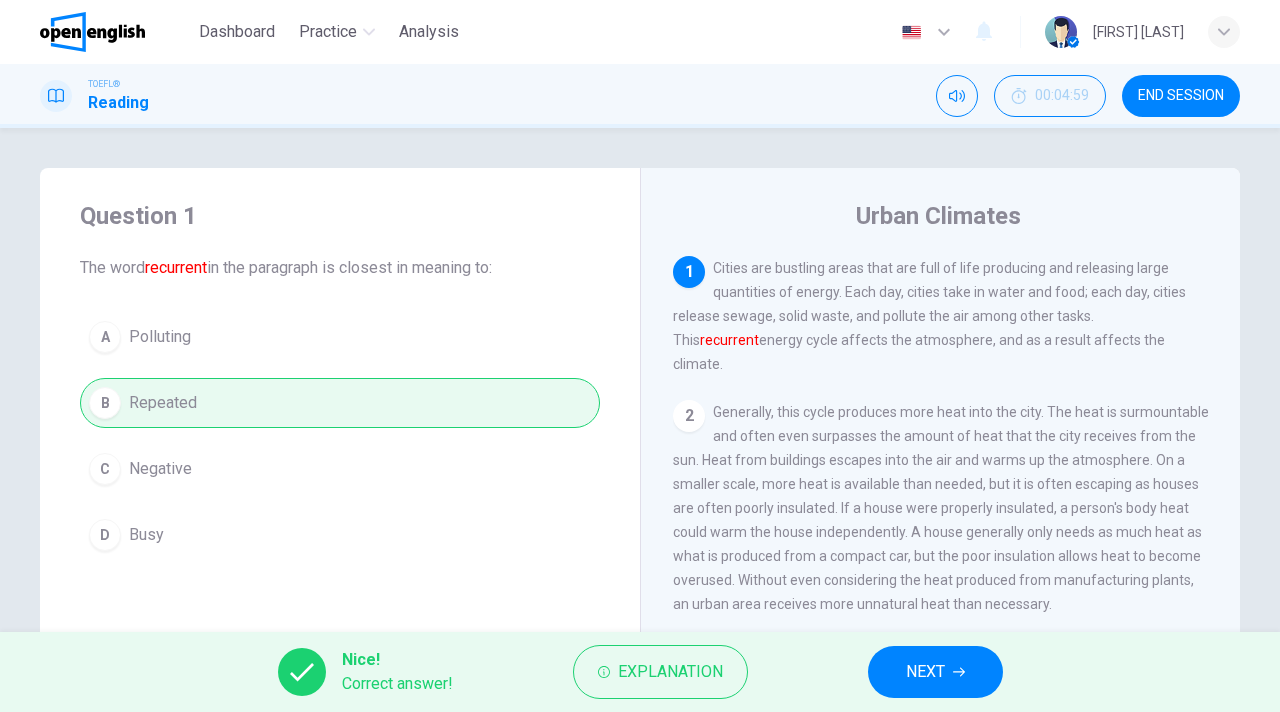 click on "NEXT" at bounding box center [925, 672] 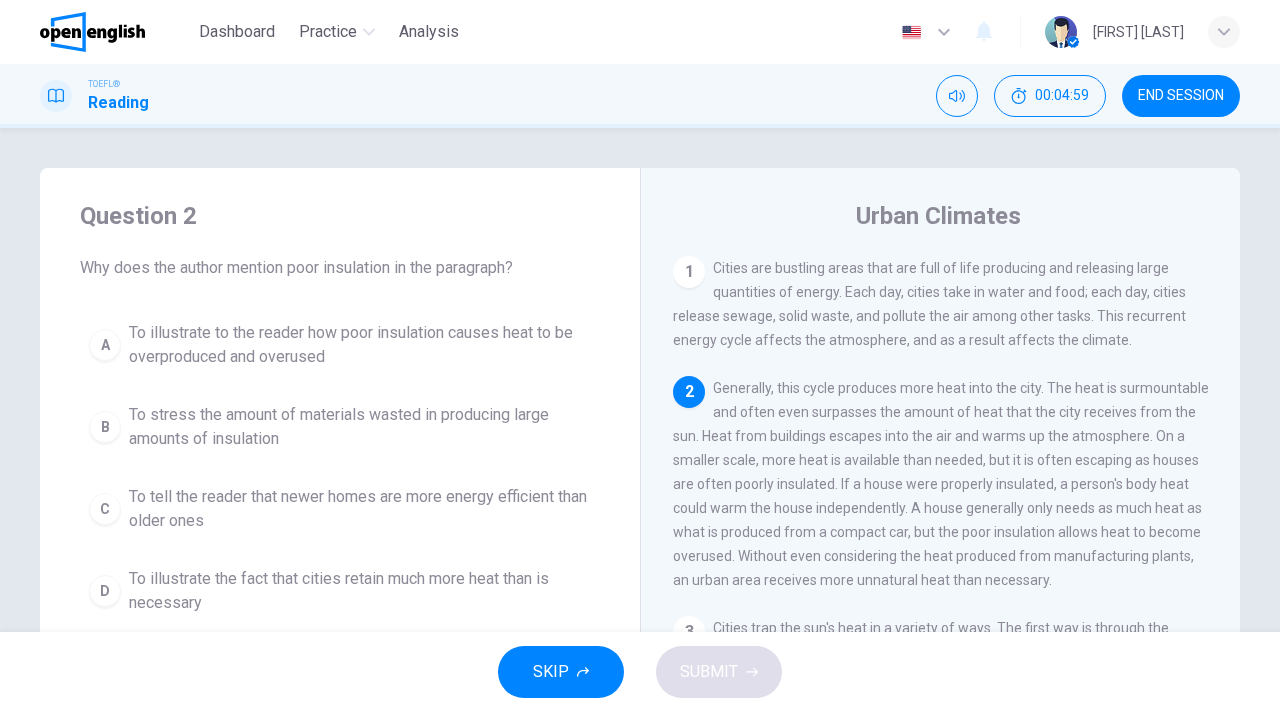 scroll, scrollTop: 124, scrollLeft: 0, axis: vertical 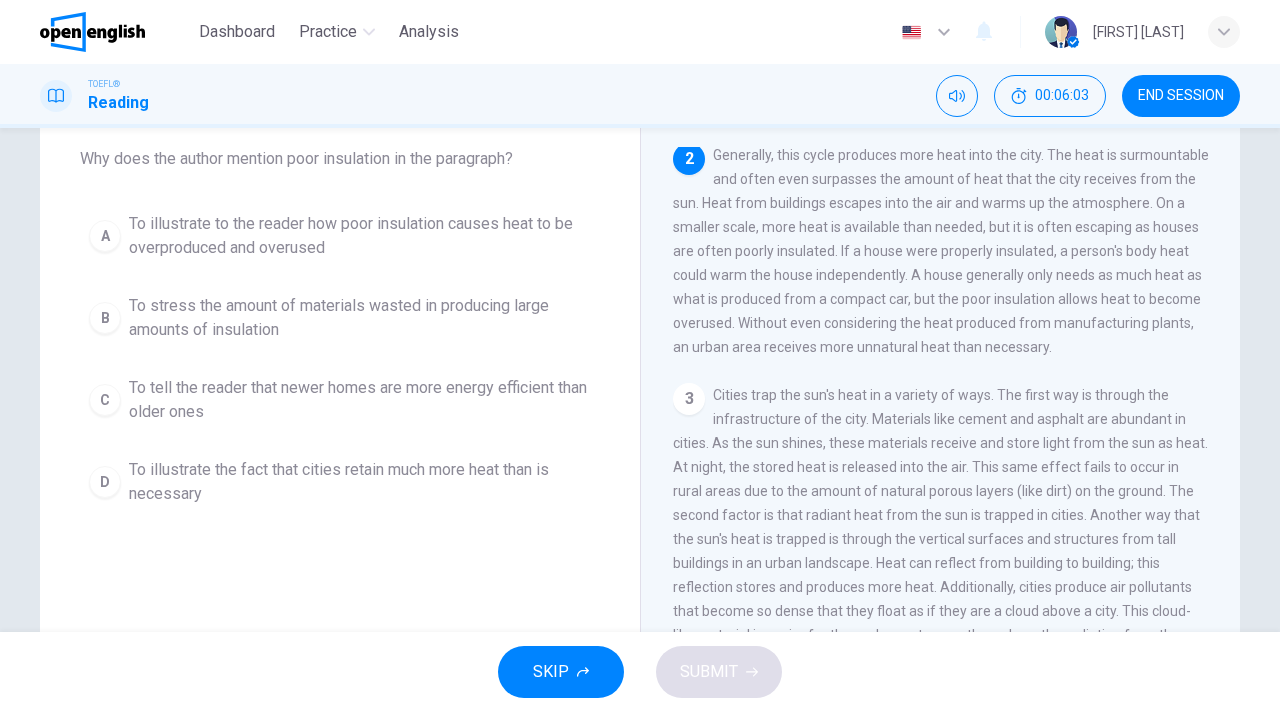 click on "To illustrate the fact that cities retain much more heat than is necessary" at bounding box center [360, 482] 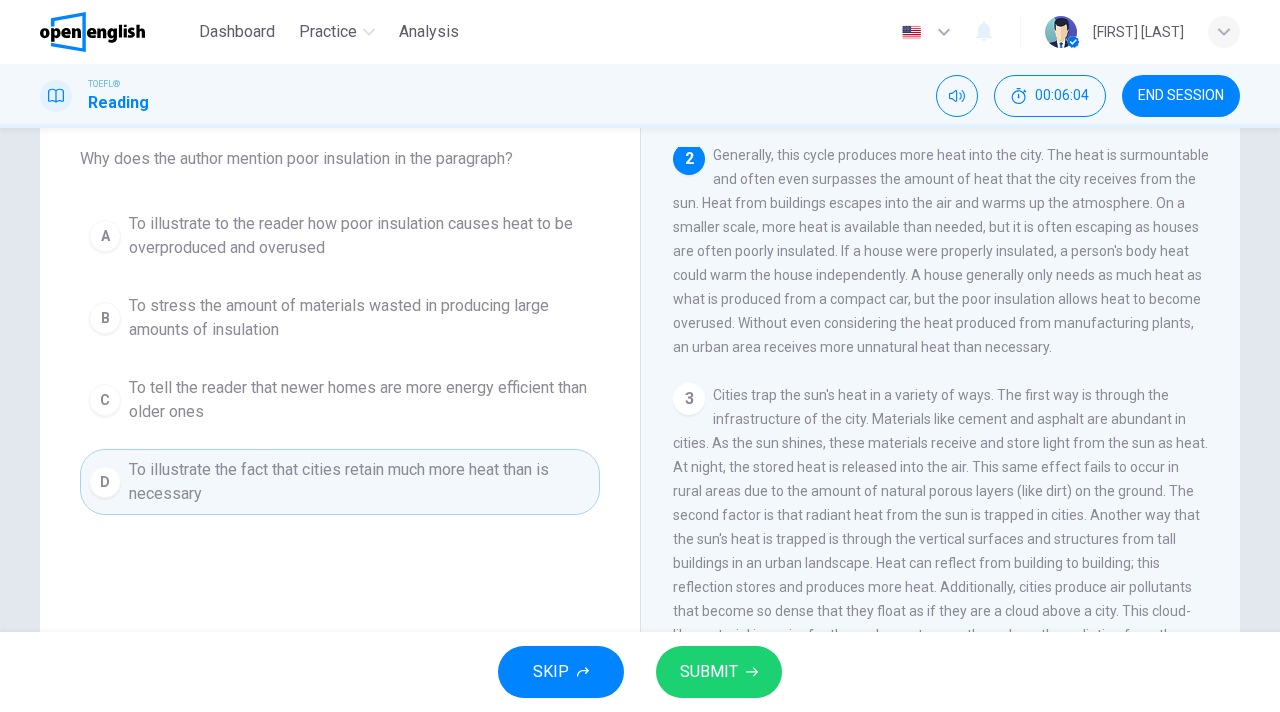 click on "SUBMIT" at bounding box center [709, 672] 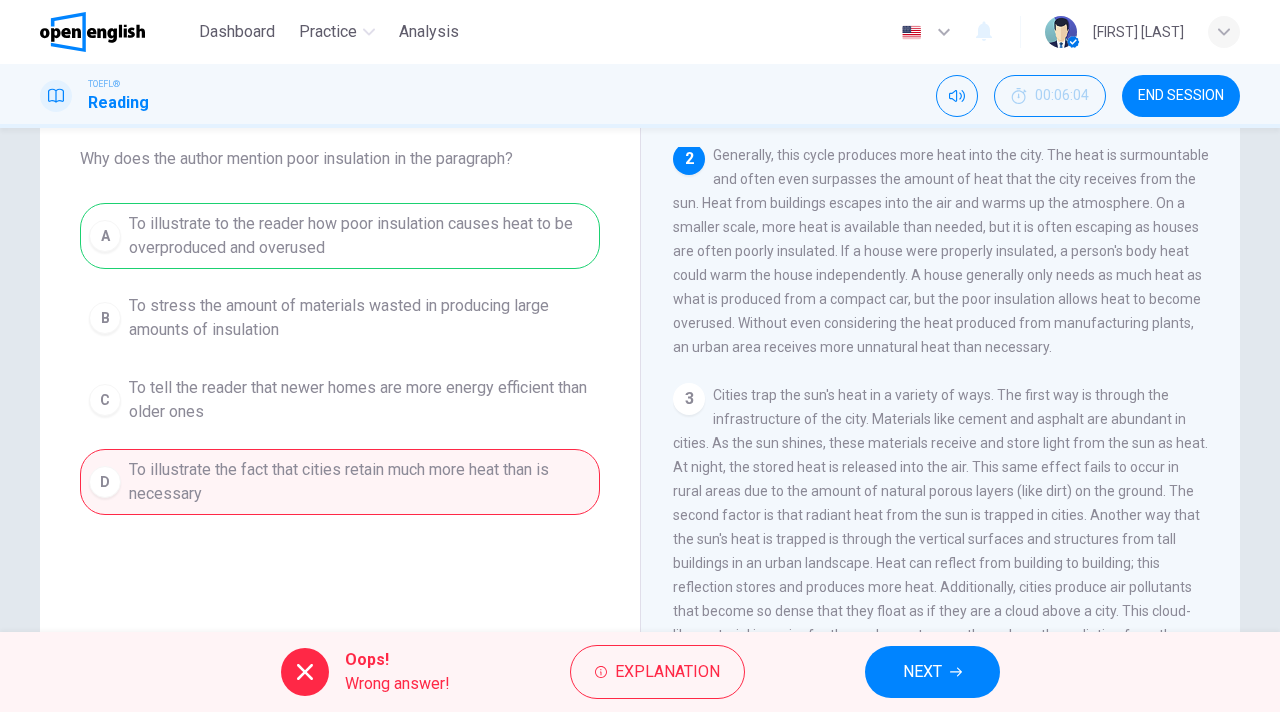 click on "NEXT" at bounding box center [922, 672] 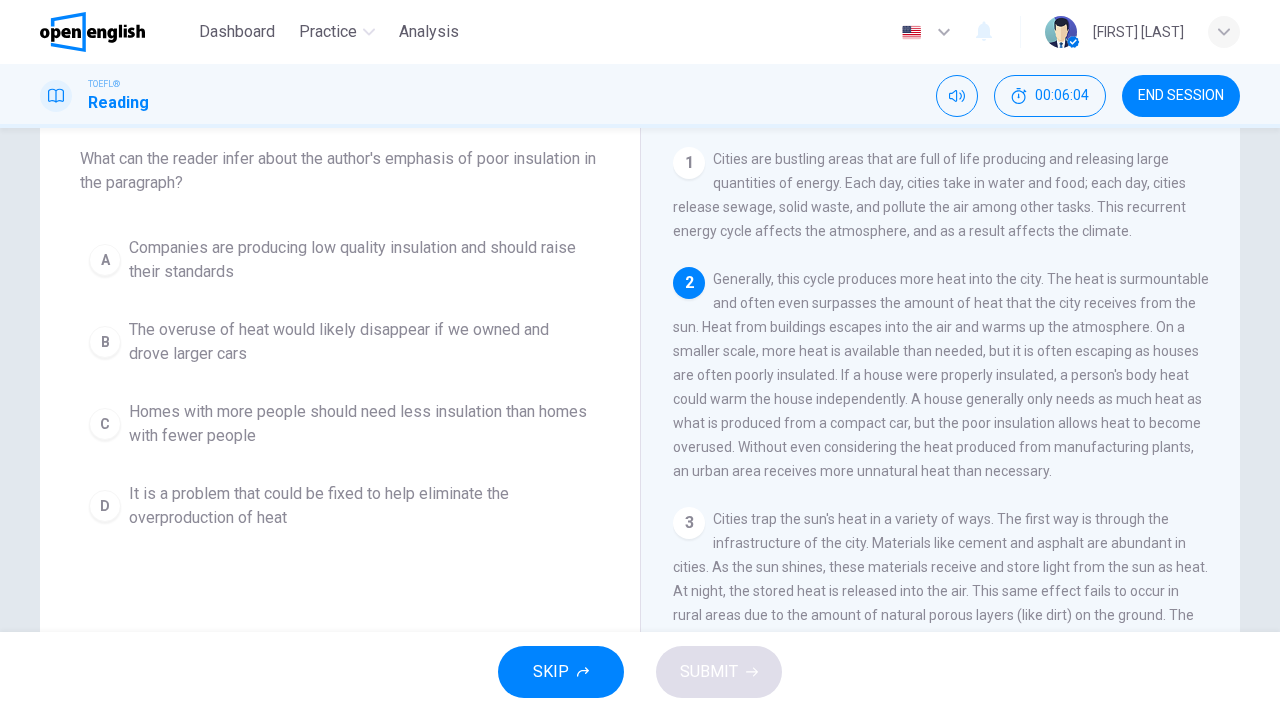 scroll, scrollTop: 0, scrollLeft: 0, axis: both 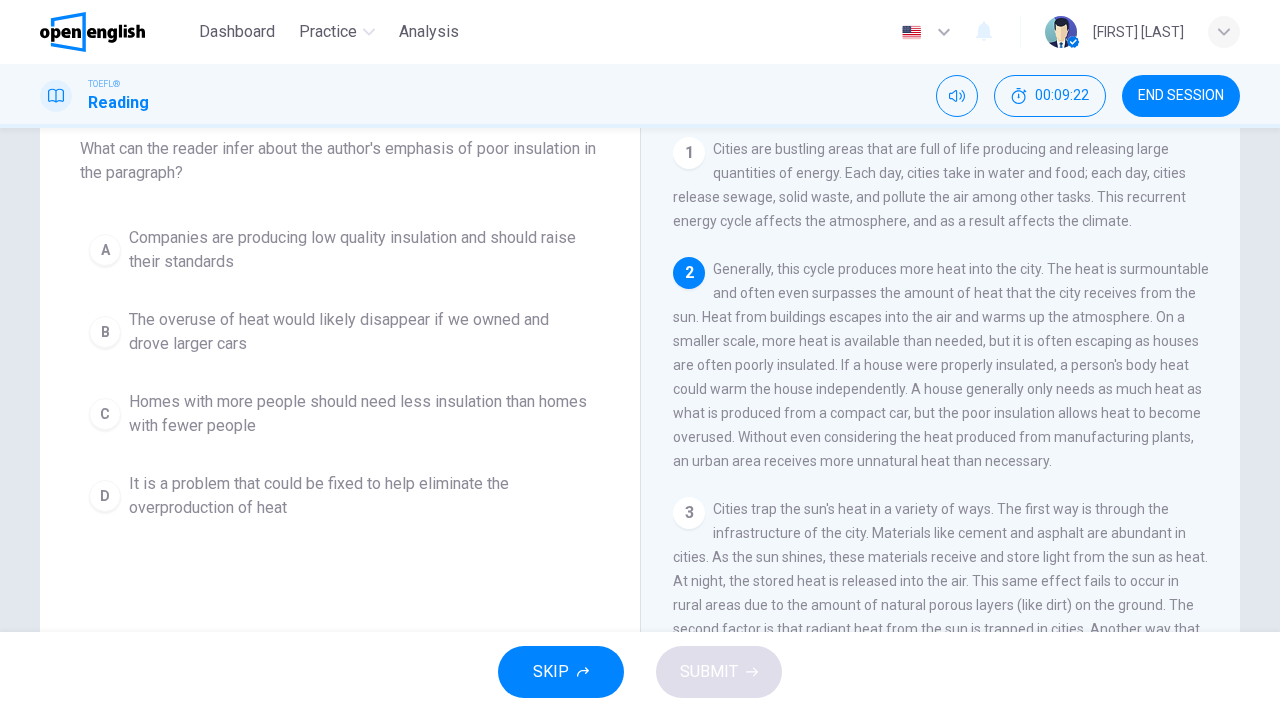click on "It is a problem that could be fixed to help eliminate the overproduction of heat" at bounding box center [360, 496] 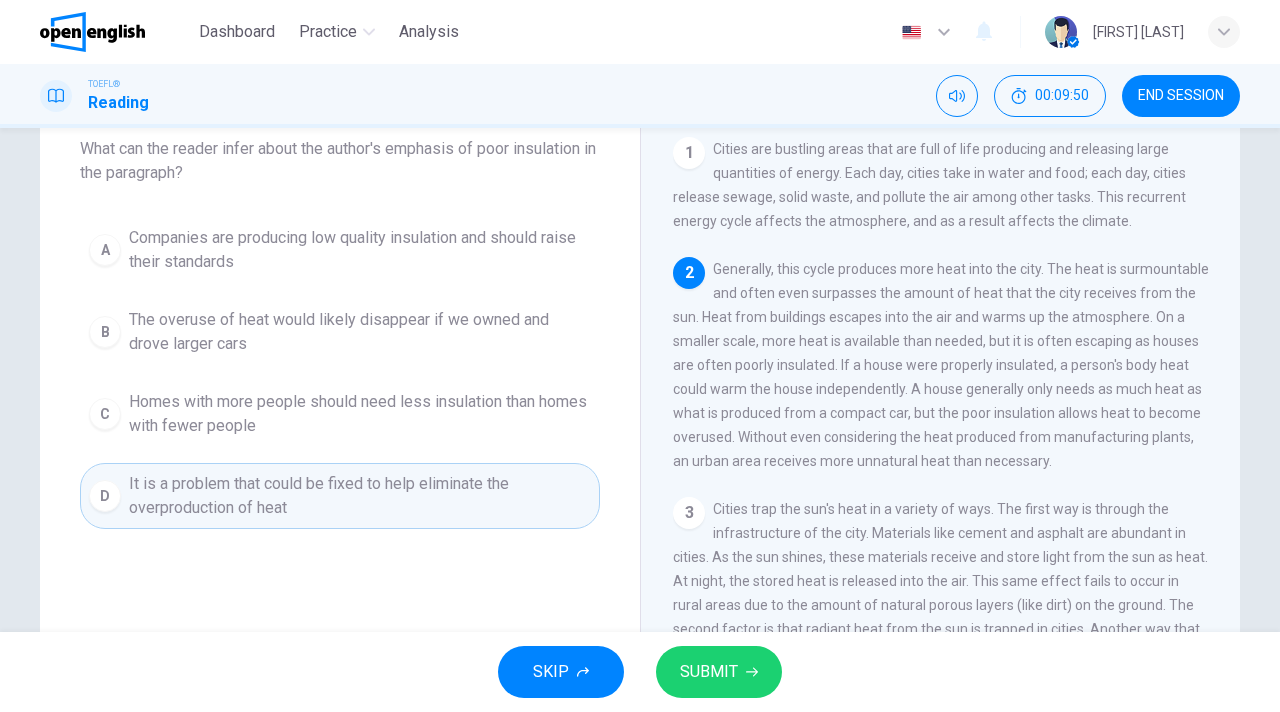 click on "SUBMIT" at bounding box center (709, 672) 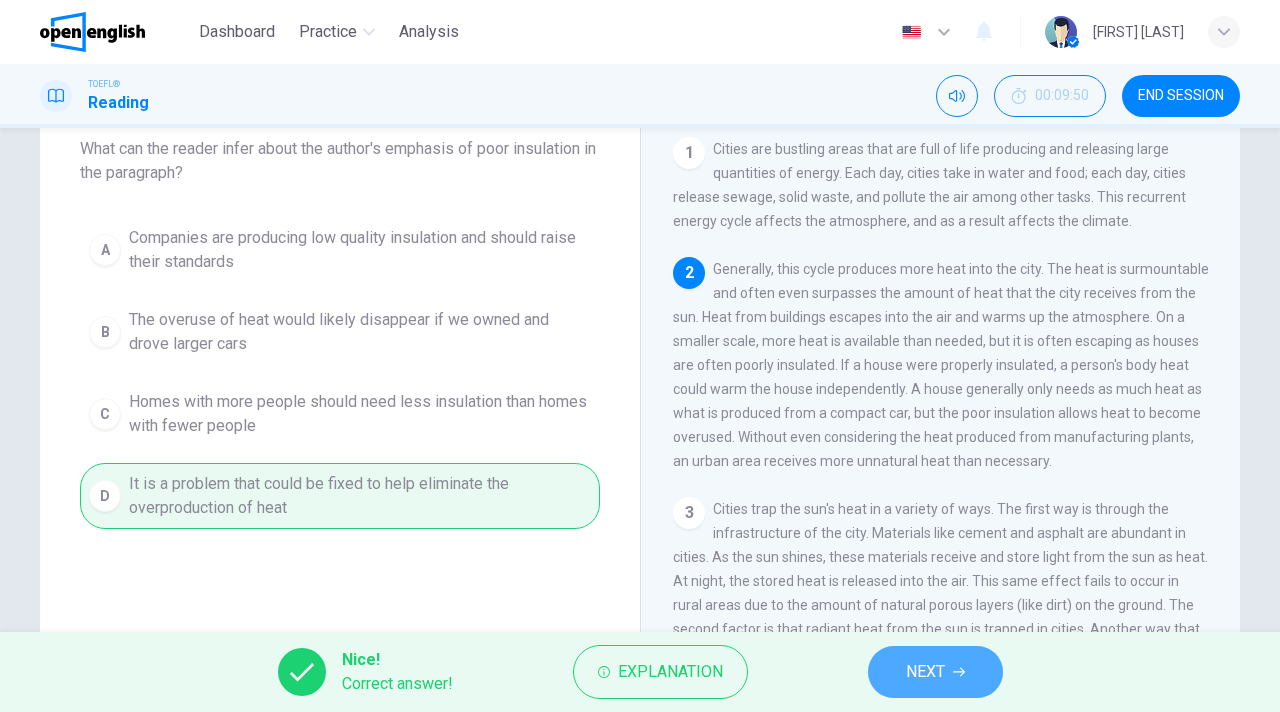 click on "NEXT" at bounding box center [925, 672] 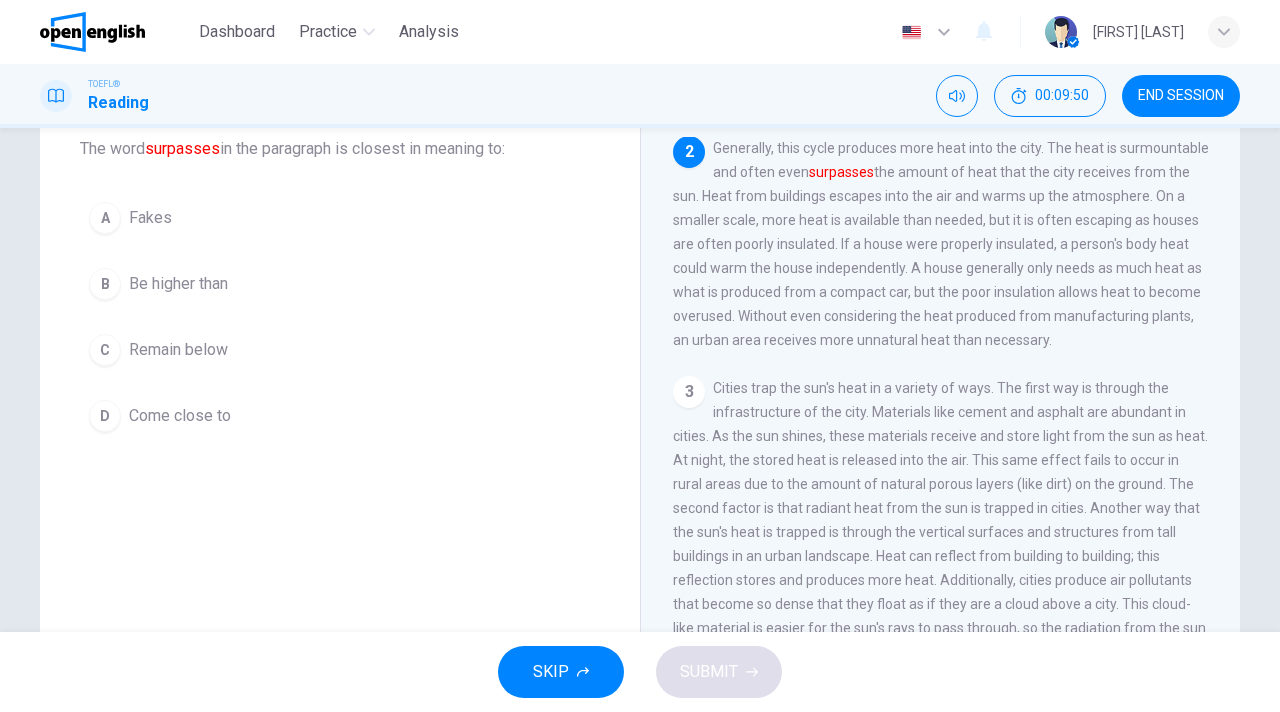 scroll, scrollTop: 124, scrollLeft: 0, axis: vertical 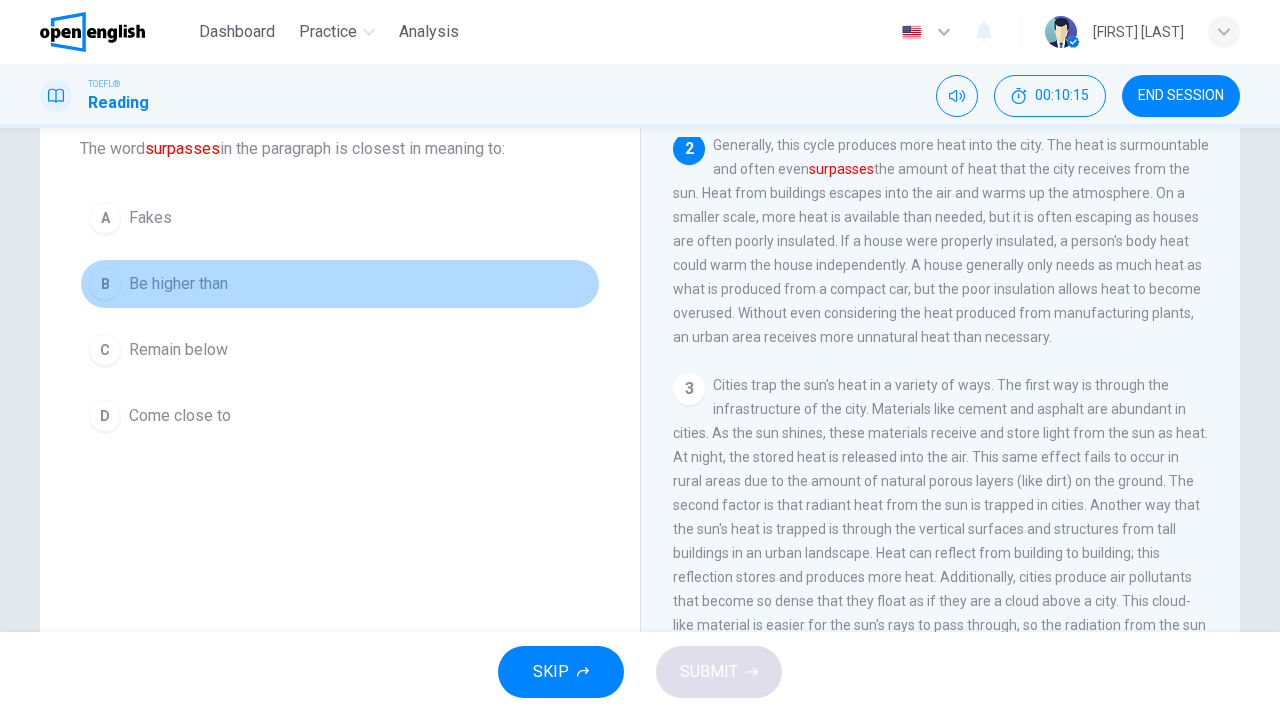 click on "Be higher than" at bounding box center [178, 284] 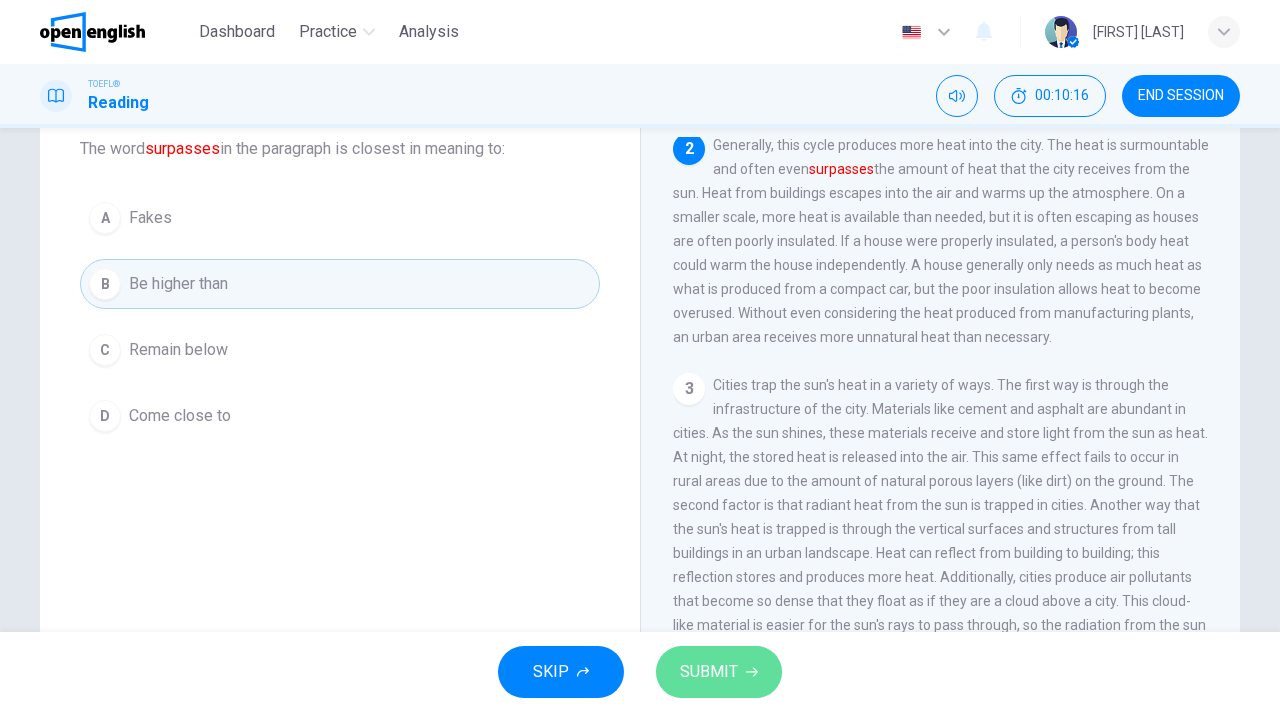 click on "SUBMIT" at bounding box center [709, 672] 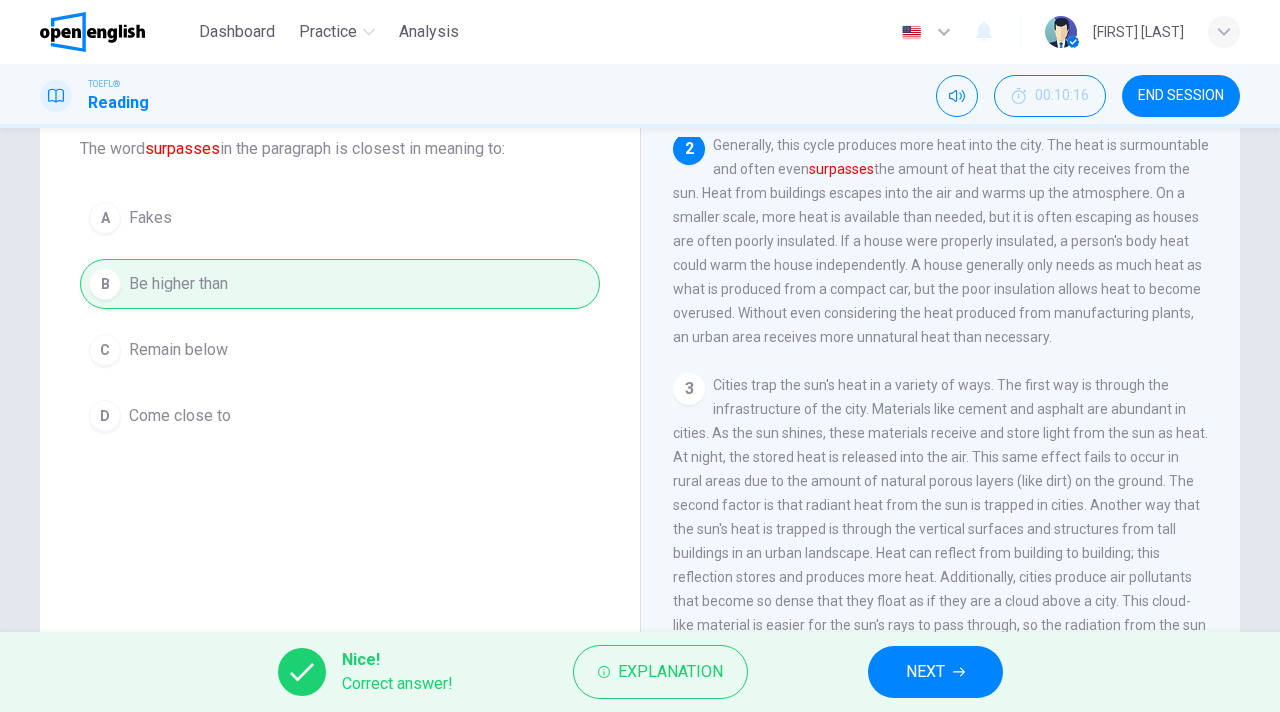drag, startPoint x: 930, startPoint y: 676, endPoint x: 428, endPoint y: 618, distance: 505.33948 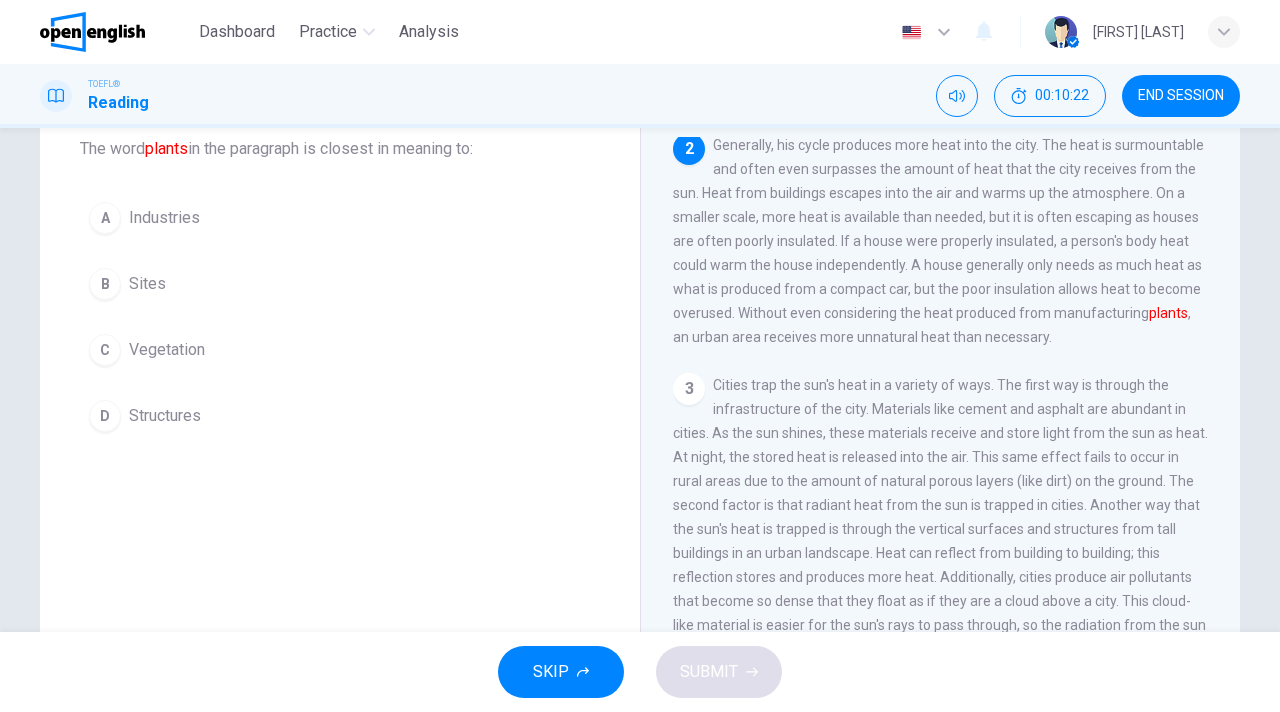 drag, startPoint x: 106, startPoint y: 210, endPoint x: 167, endPoint y: 293, distance: 103.00485 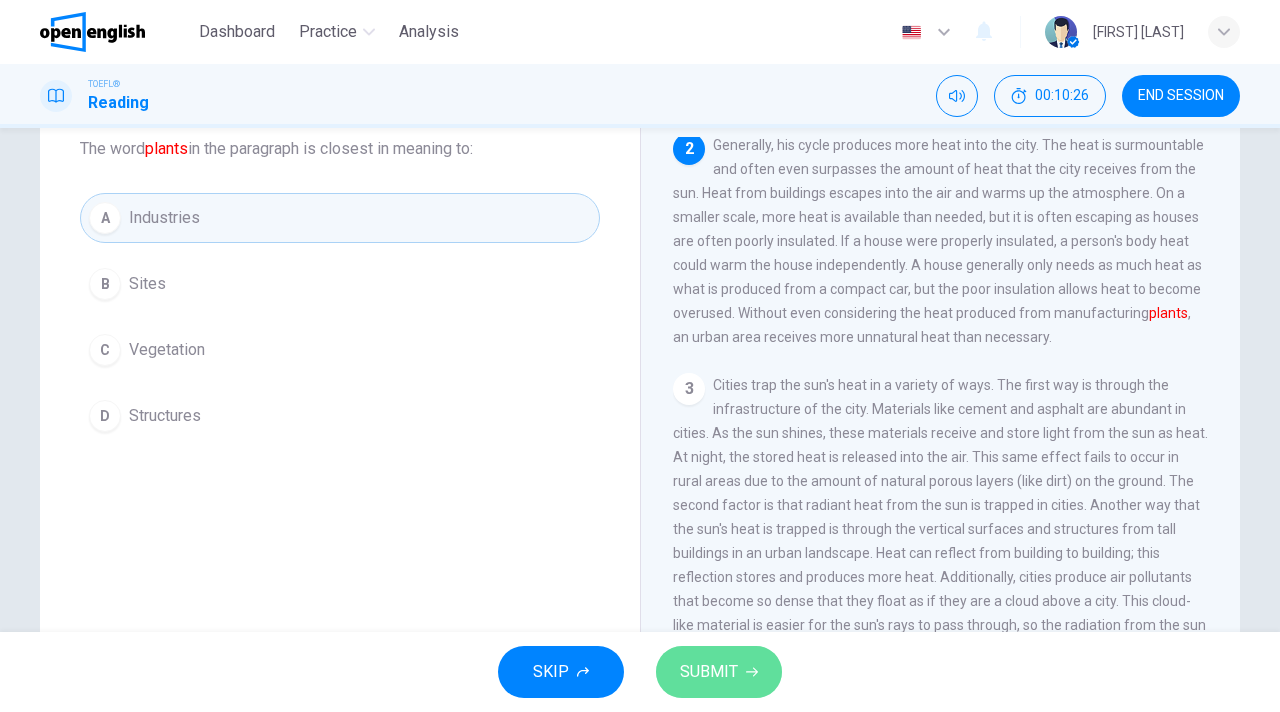 click 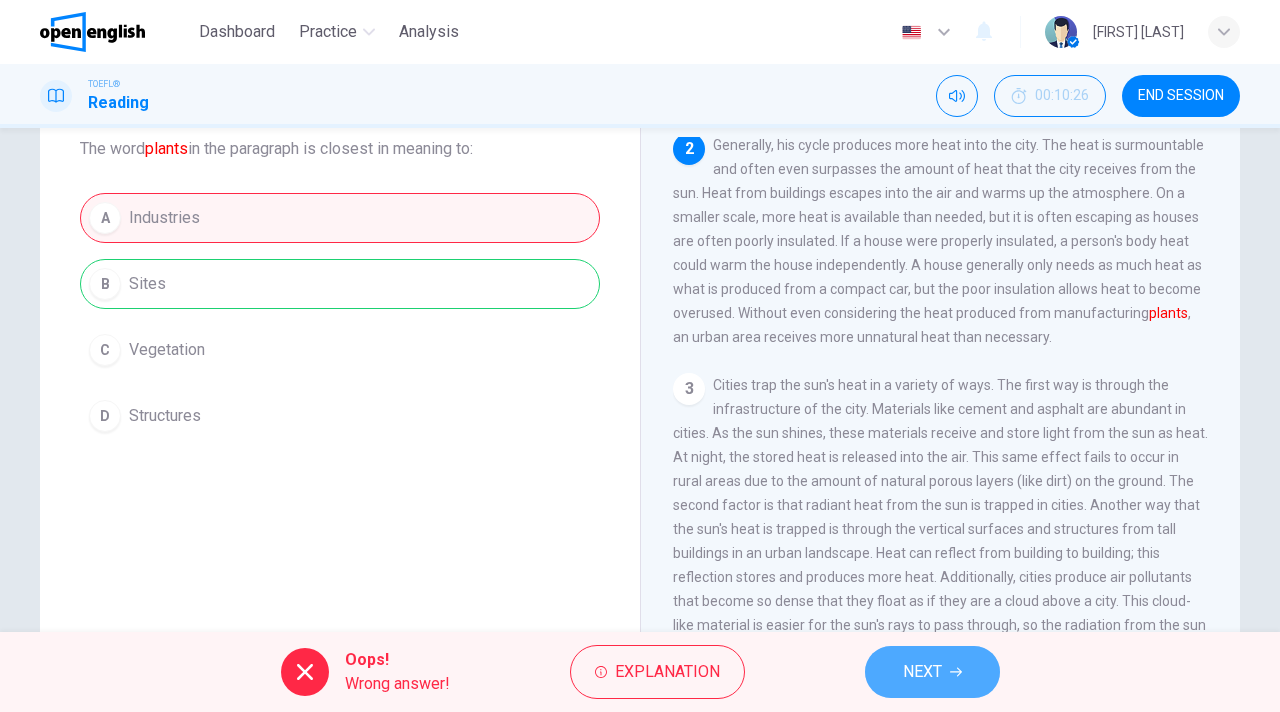 click on "NEXT" at bounding box center (922, 672) 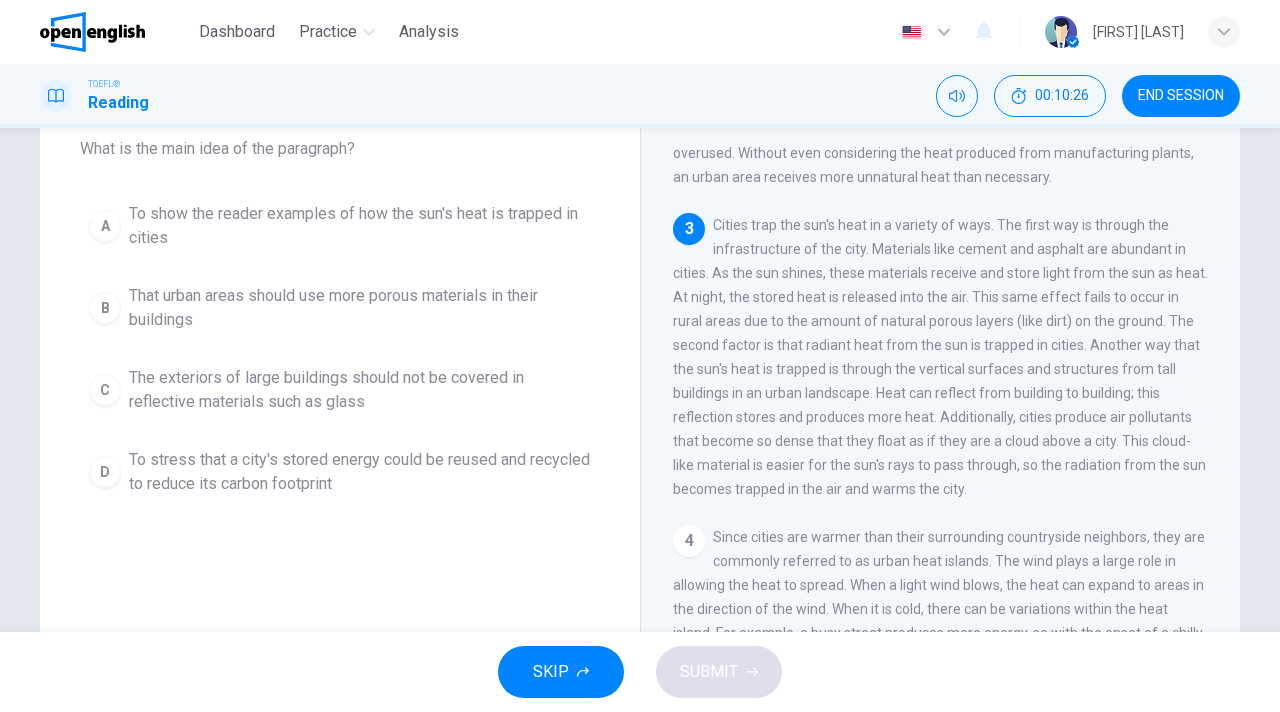 scroll, scrollTop: 298, scrollLeft: 0, axis: vertical 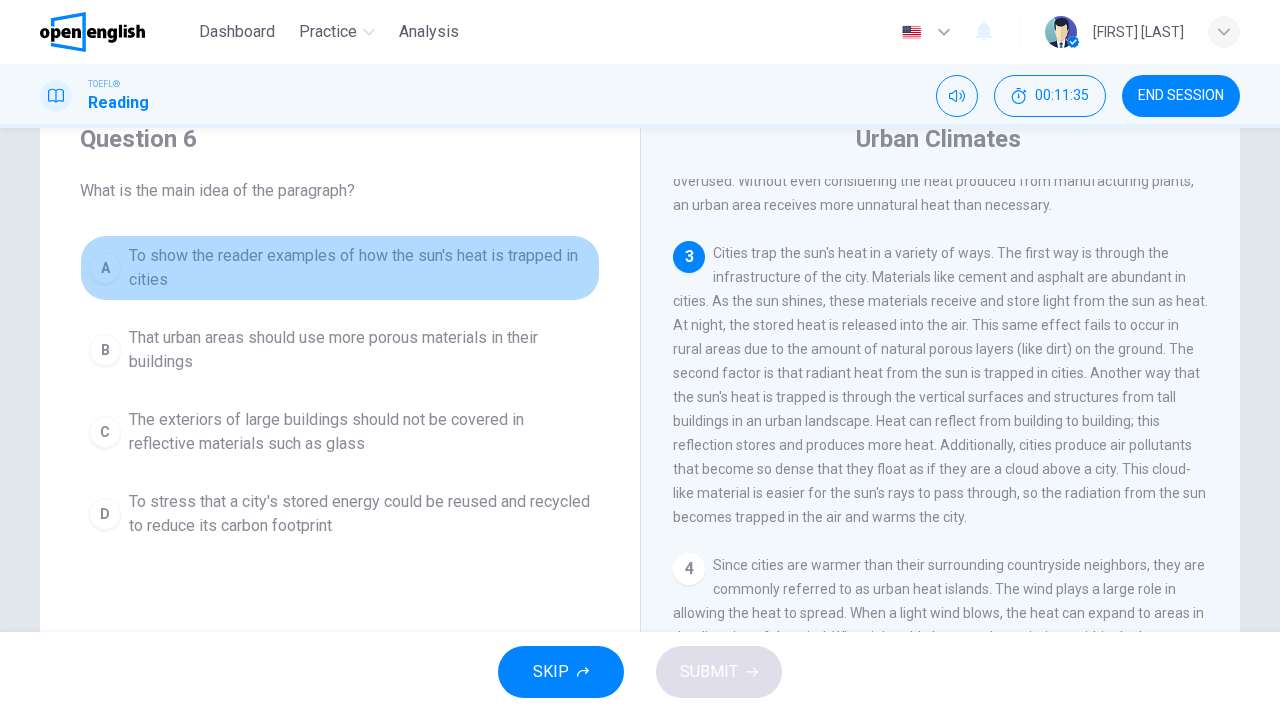 click on "To show the reader examples of how the sun's heat is trapped in cities" at bounding box center [360, 268] 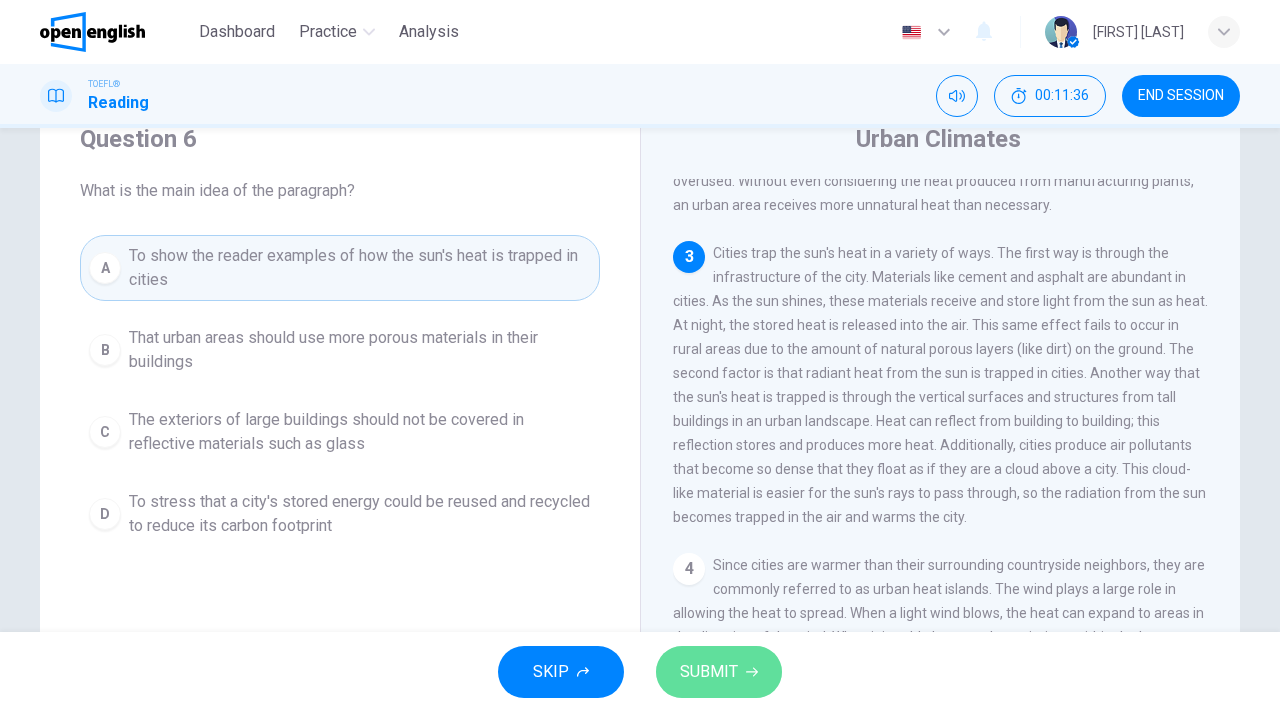 drag, startPoint x: 718, startPoint y: 678, endPoint x: 796, endPoint y: 576, distance: 128.40561 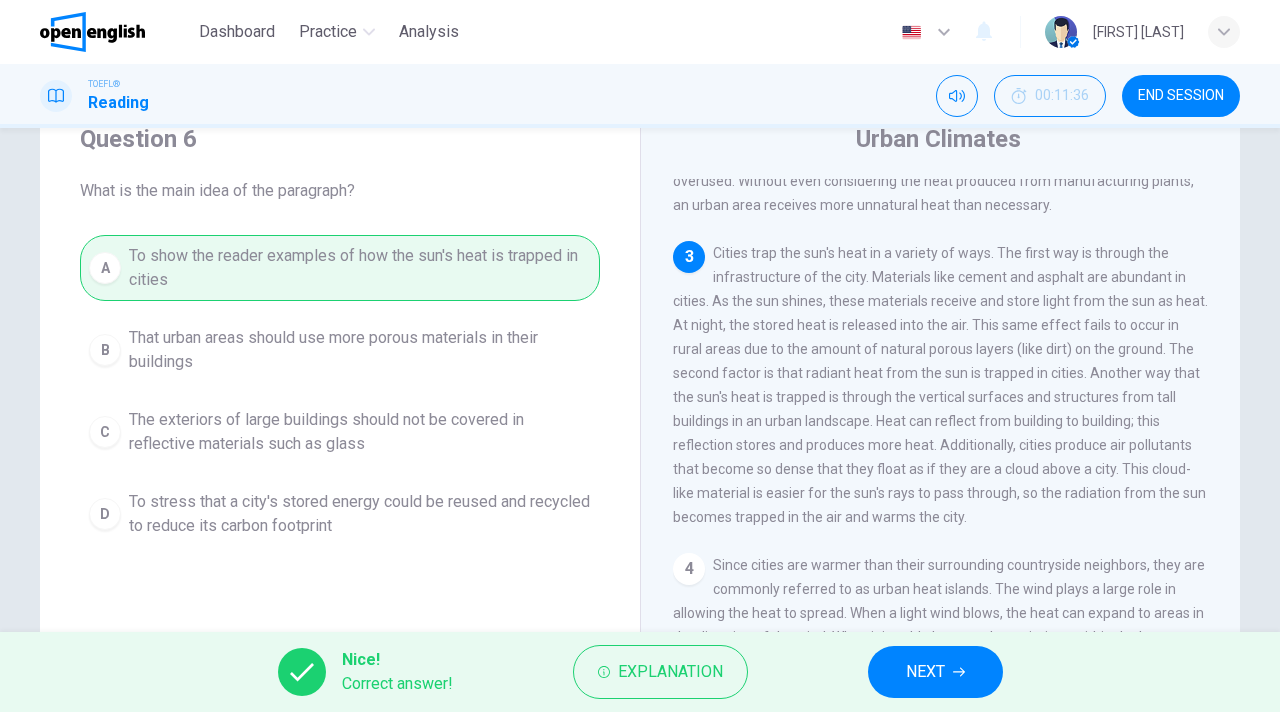 click 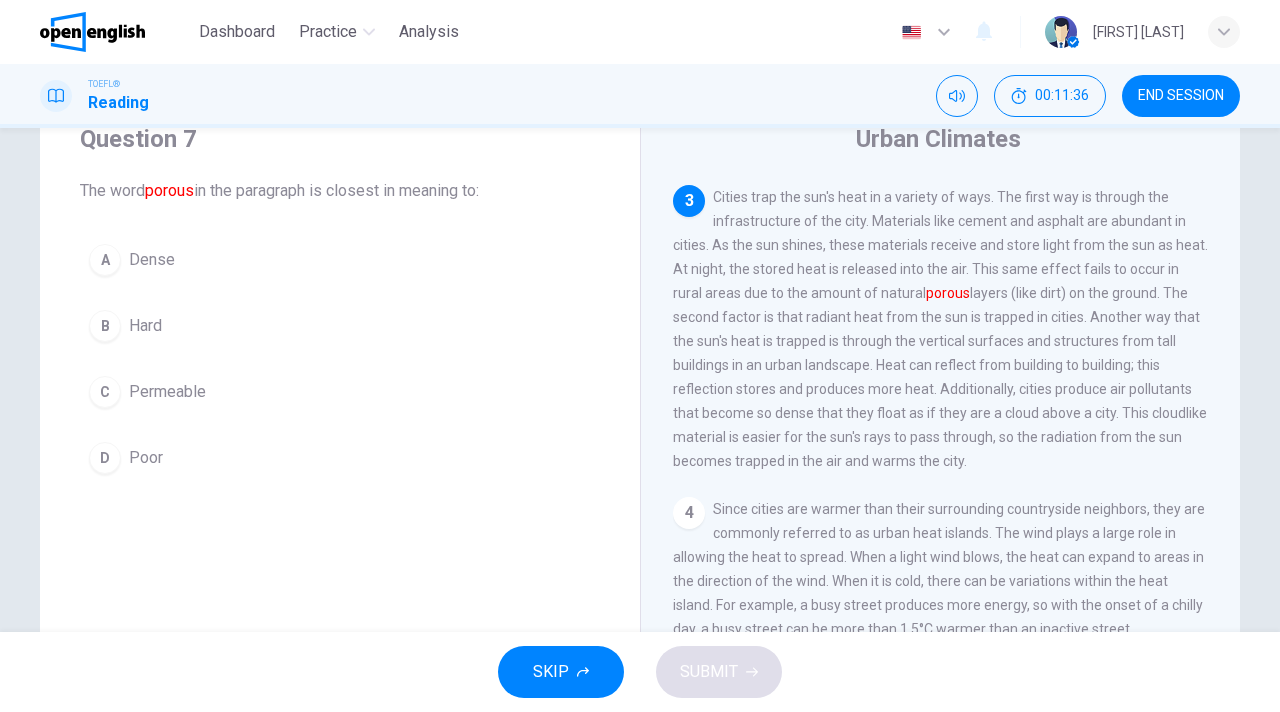 scroll, scrollTop: 373, scrollLeft: 0, axis: vertical 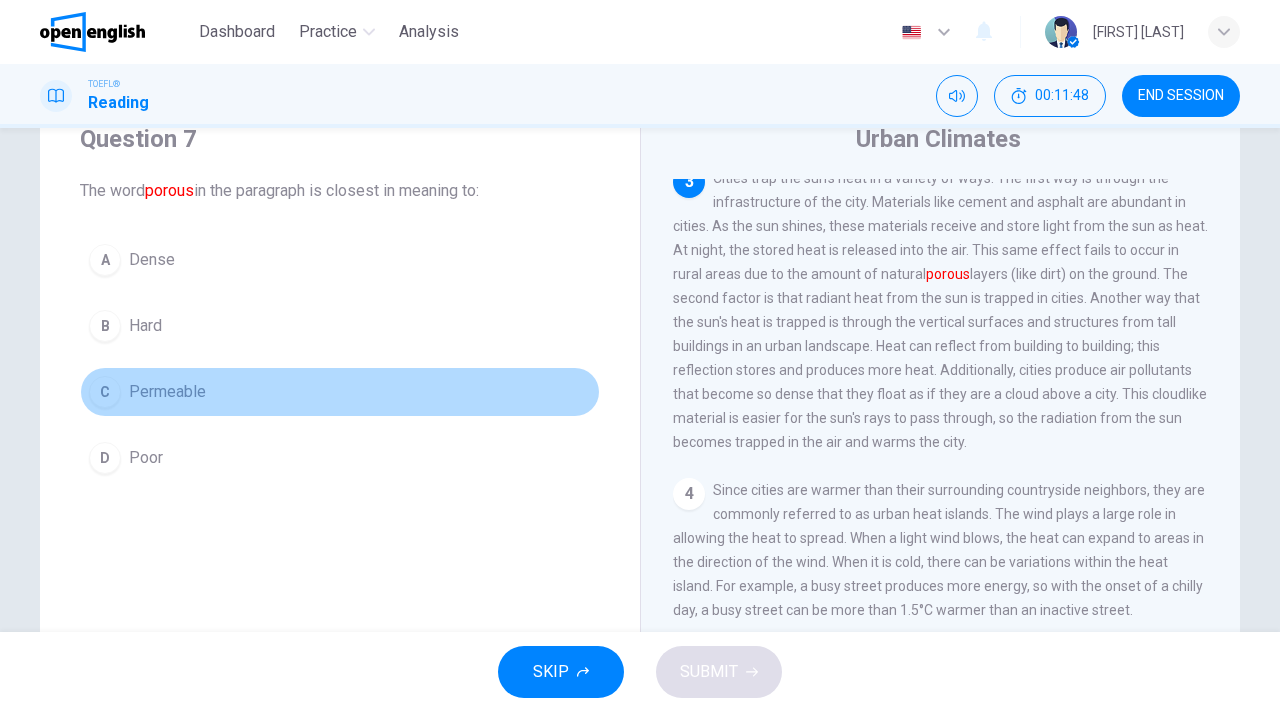 click on "C" at bounding box center (105, 392) 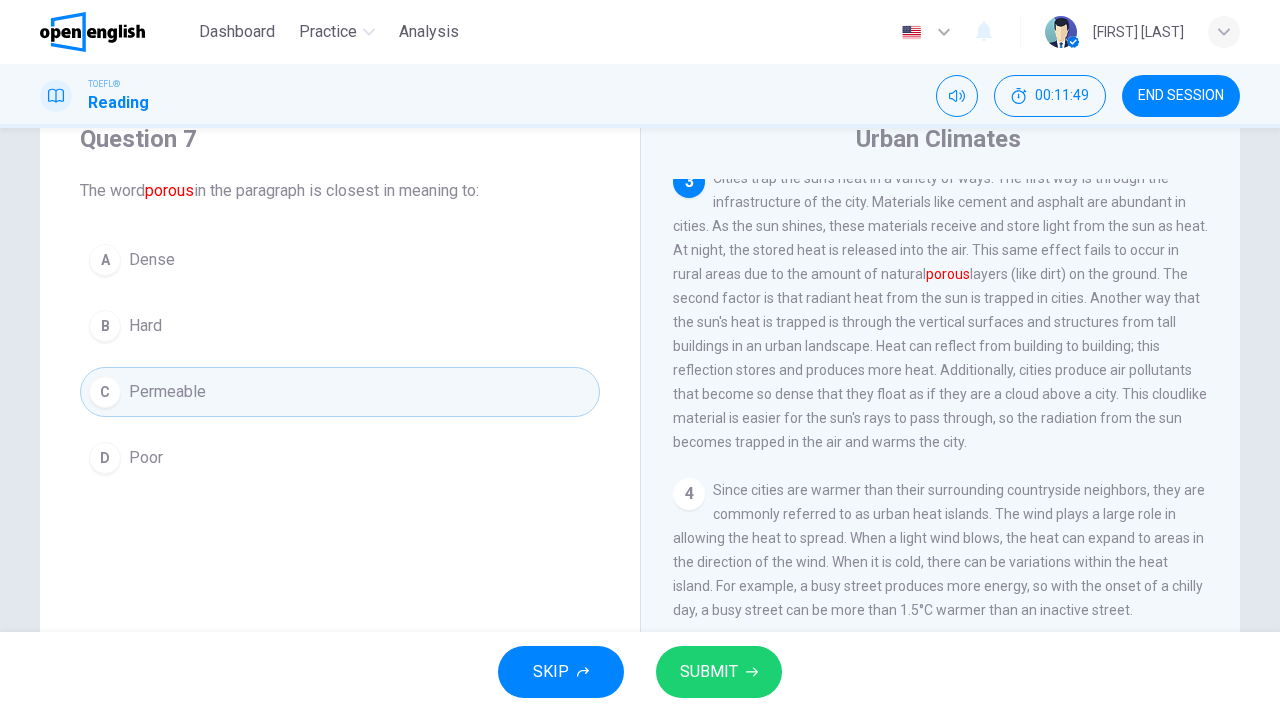 click on "SUBMIT" at bounding box center [709, 672] 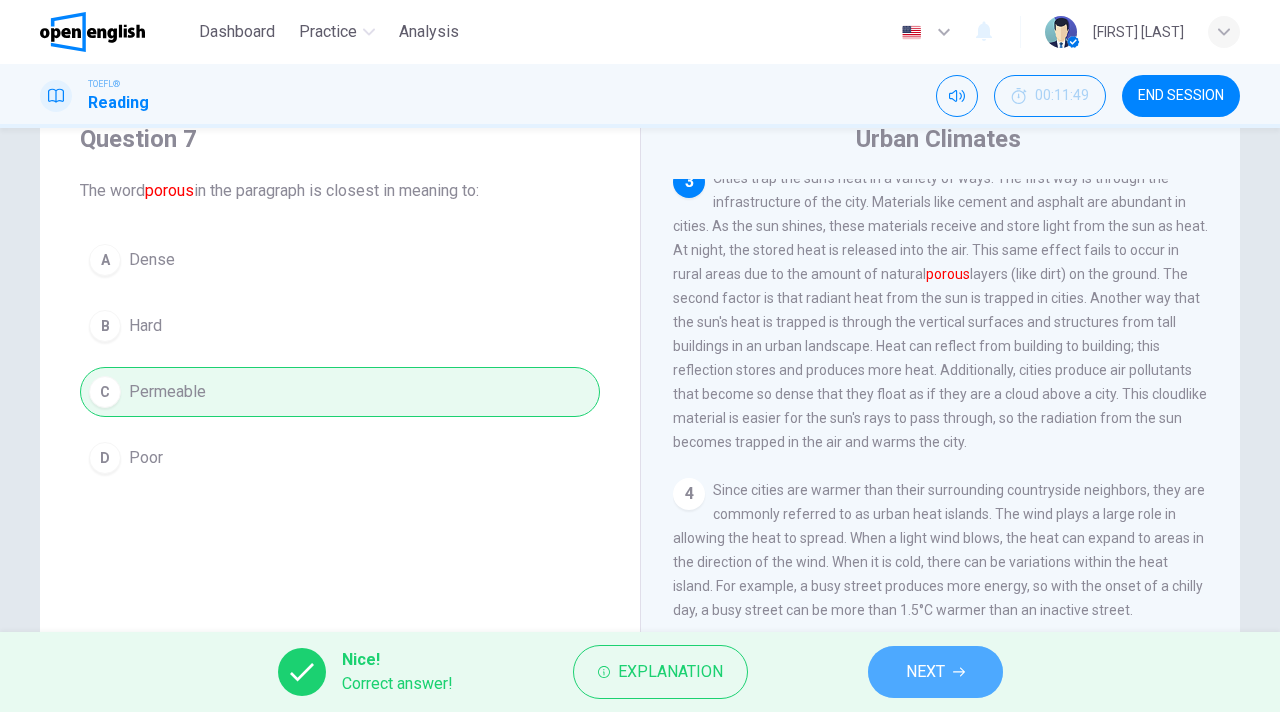 click on "NEXT" at bounding box center (925, 672) 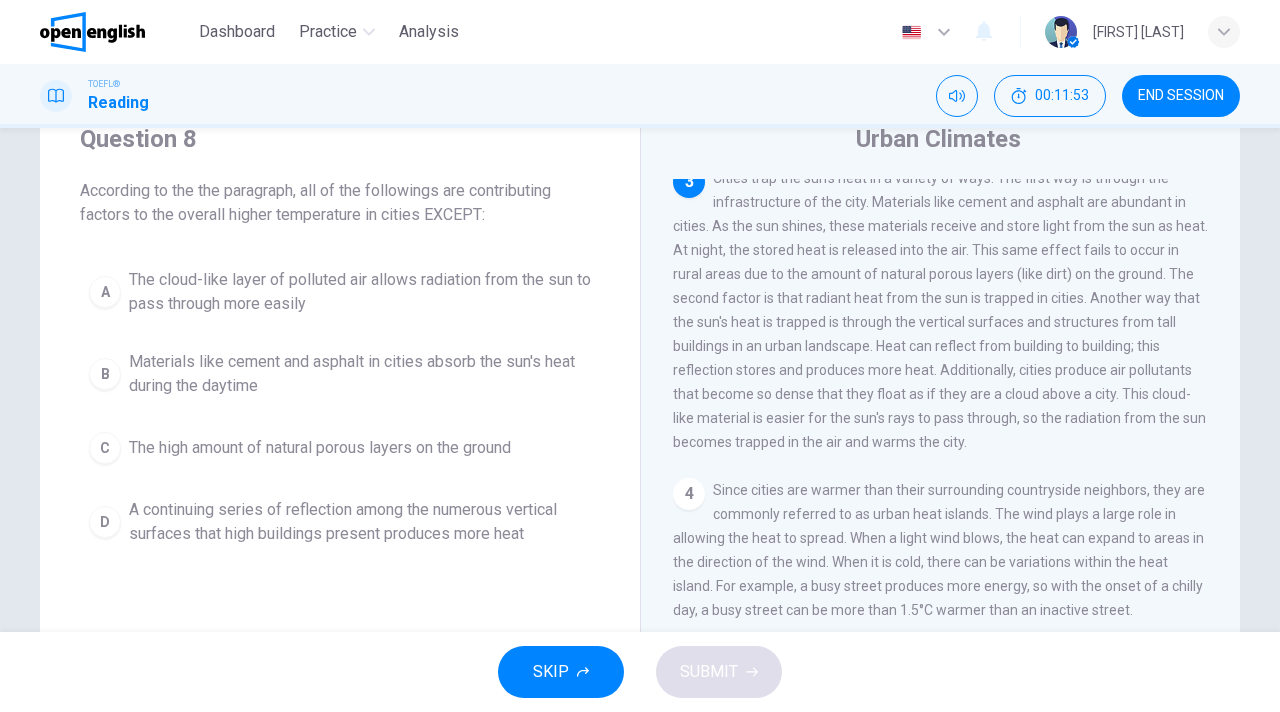 scroll, scrollTop: 374, scrollLeft: 0, axis: vertical 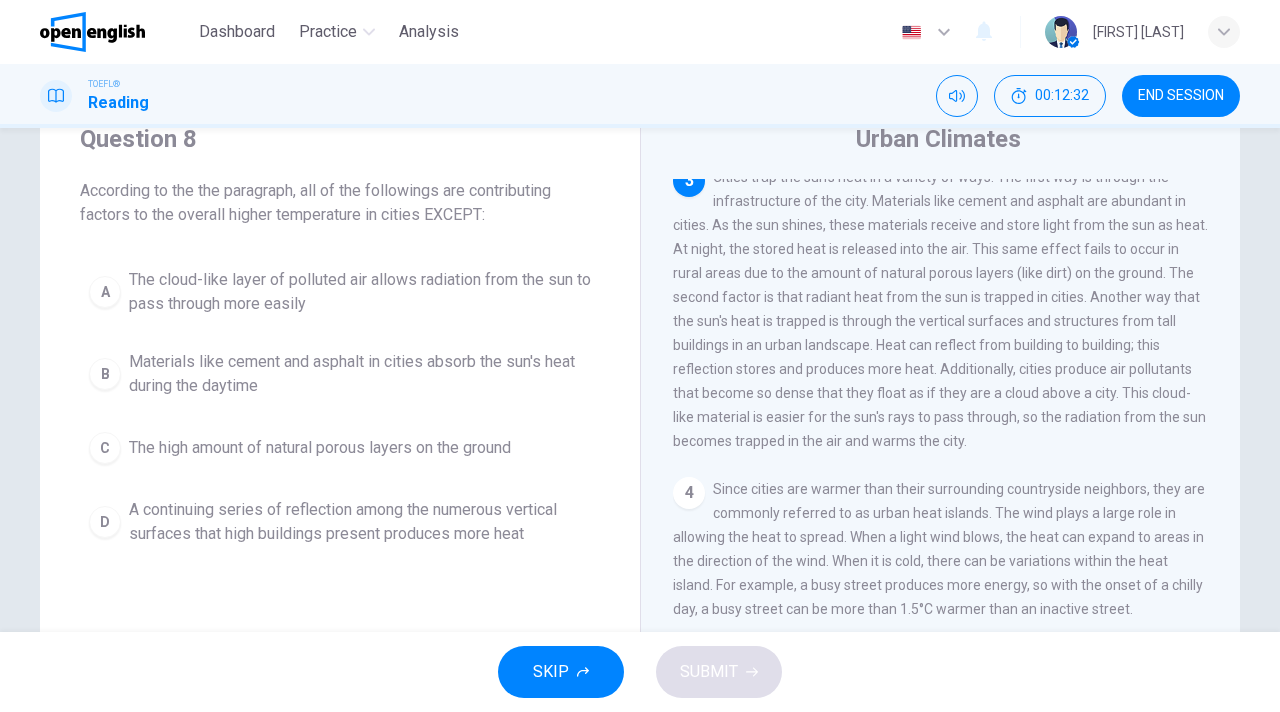 click on "The cloud-like layer of polluted air allows radiation from the sun to pass through more easily" at bounding box center (360, 292) 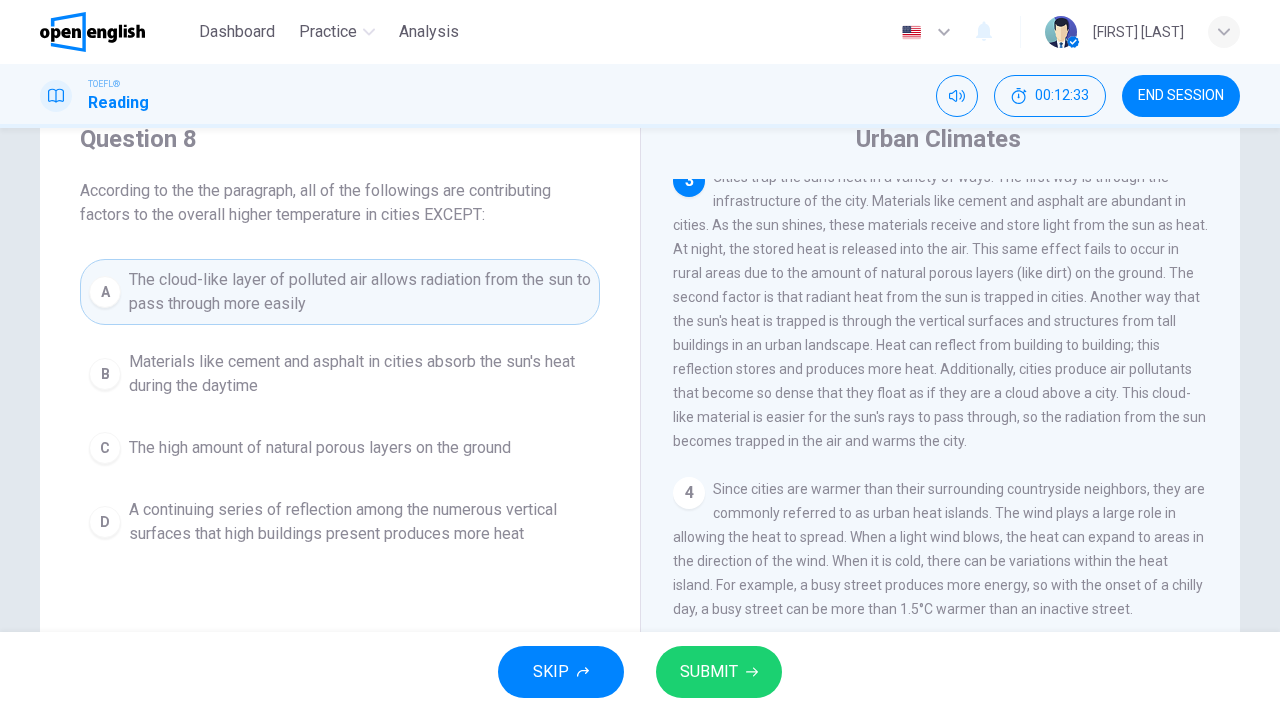 click on "SUBMIT" at bounding box center (709, 672) 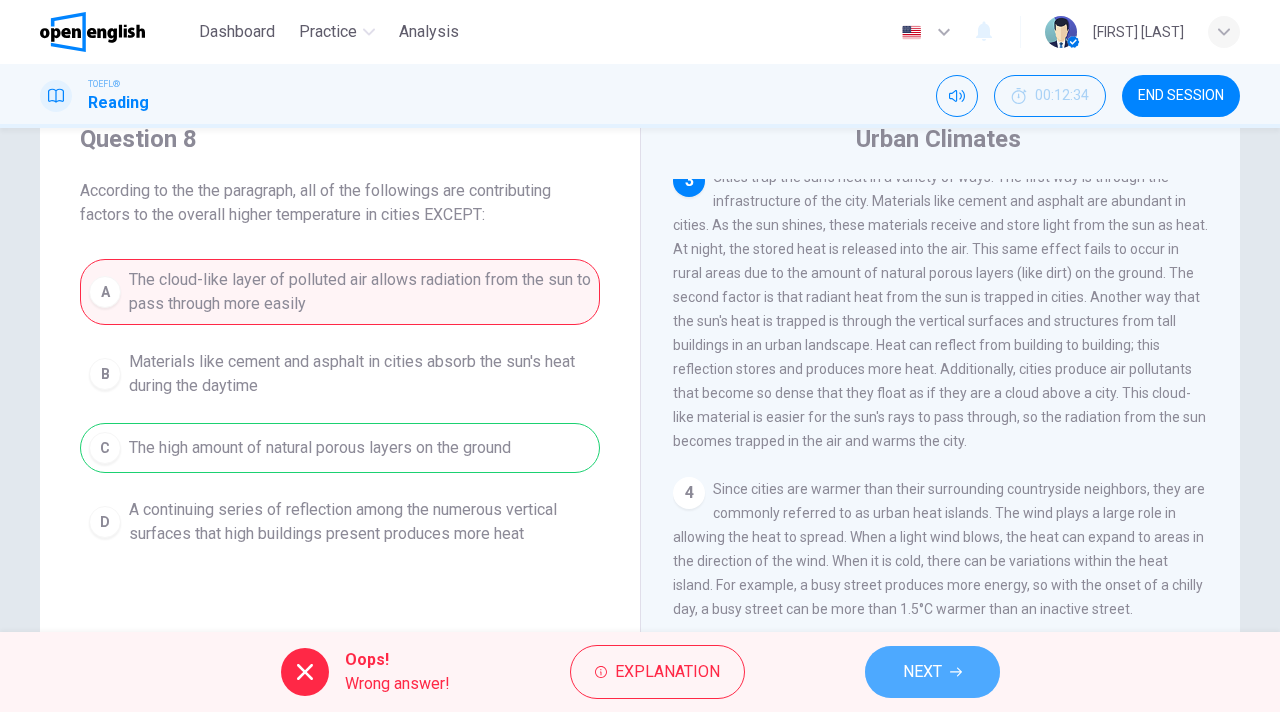 click on "NEXT" at bounding box center (932, 672) 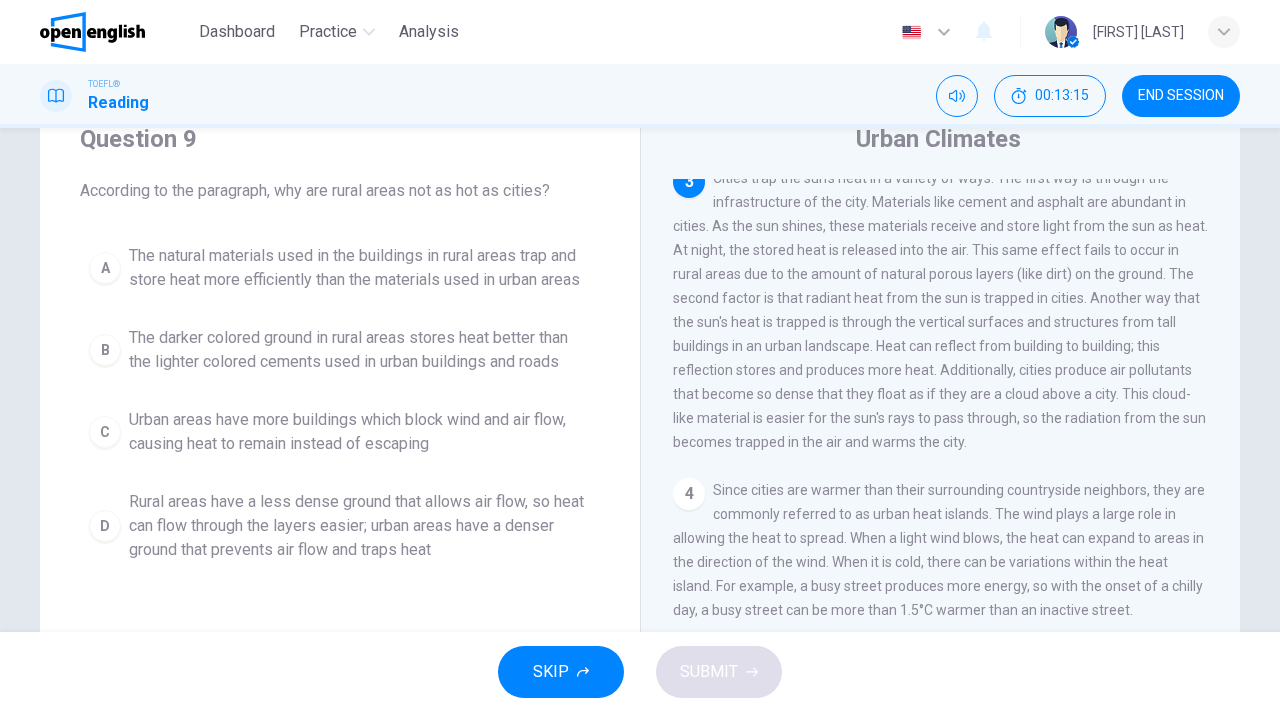 click on "Urban areas have more buildings which block wind and air flow, causing heat to remain instead of escaping" at bounding box center (360, 432) 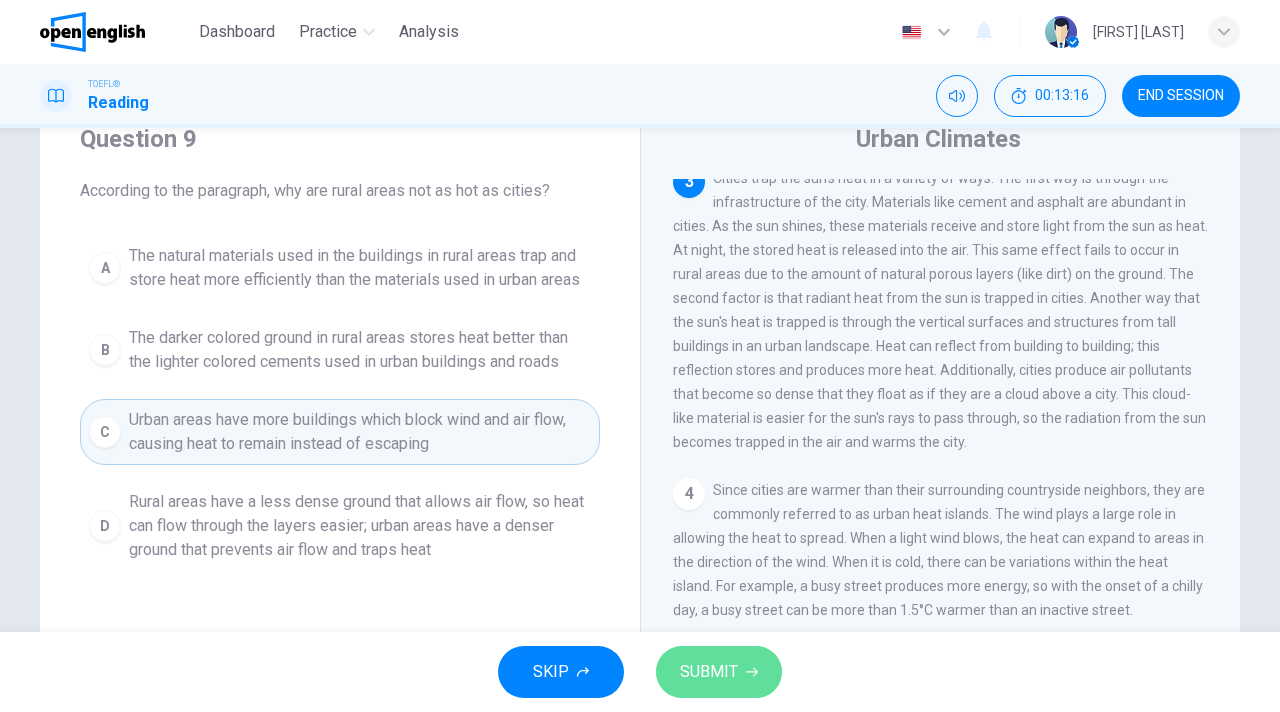 click on "SUBMIT" at bounding box center (709, 672) 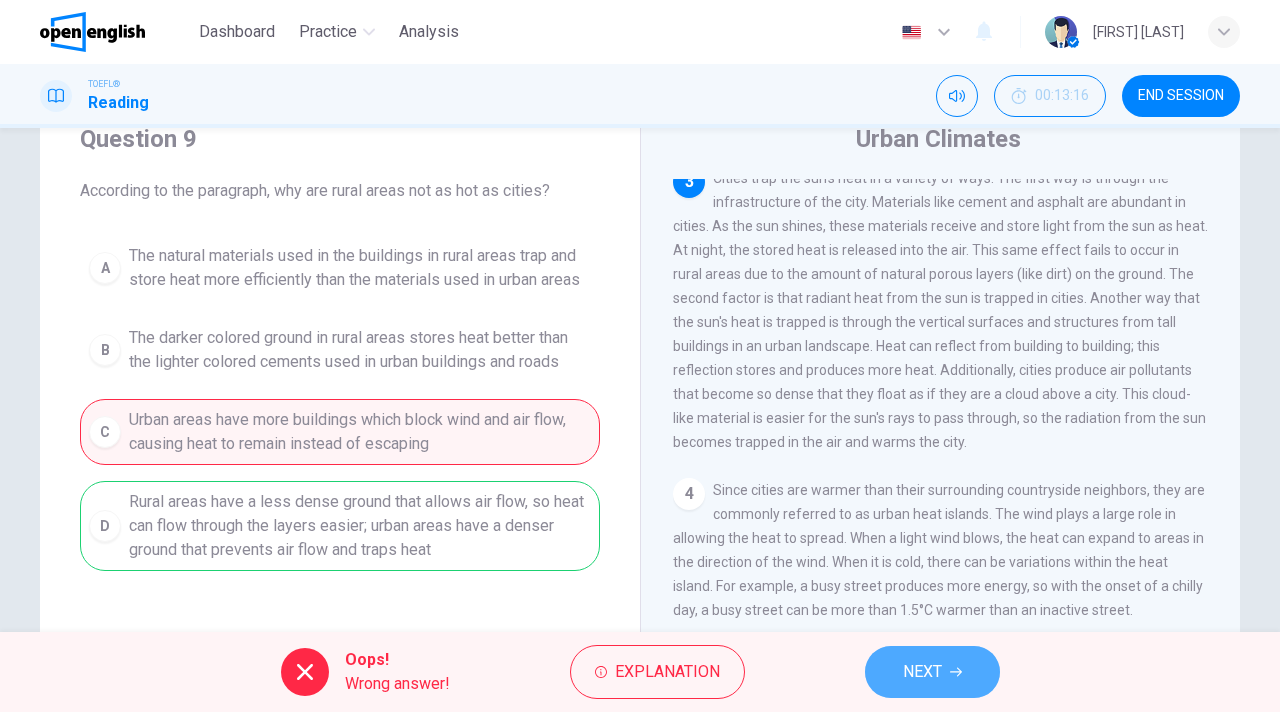 click on "NEXT" at bounding box center [922, 672] 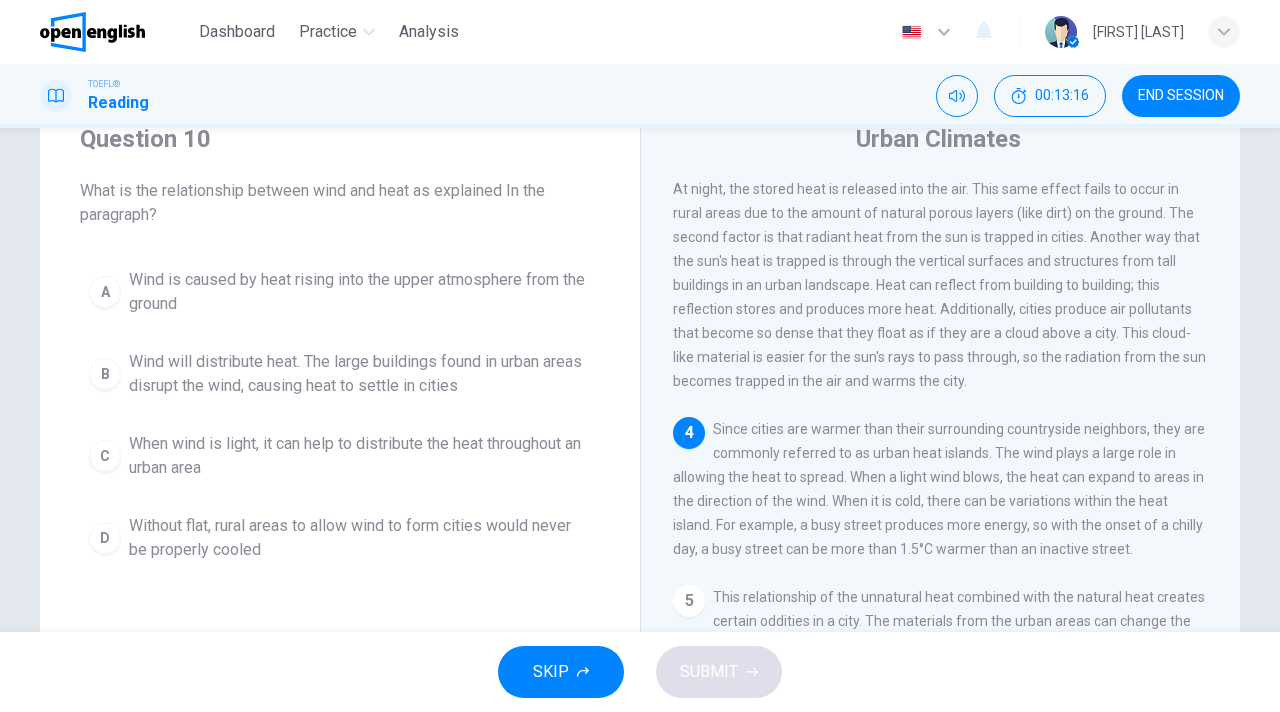 scroll, scrollTop: 472, scrollLeft: 0, axis: vertical 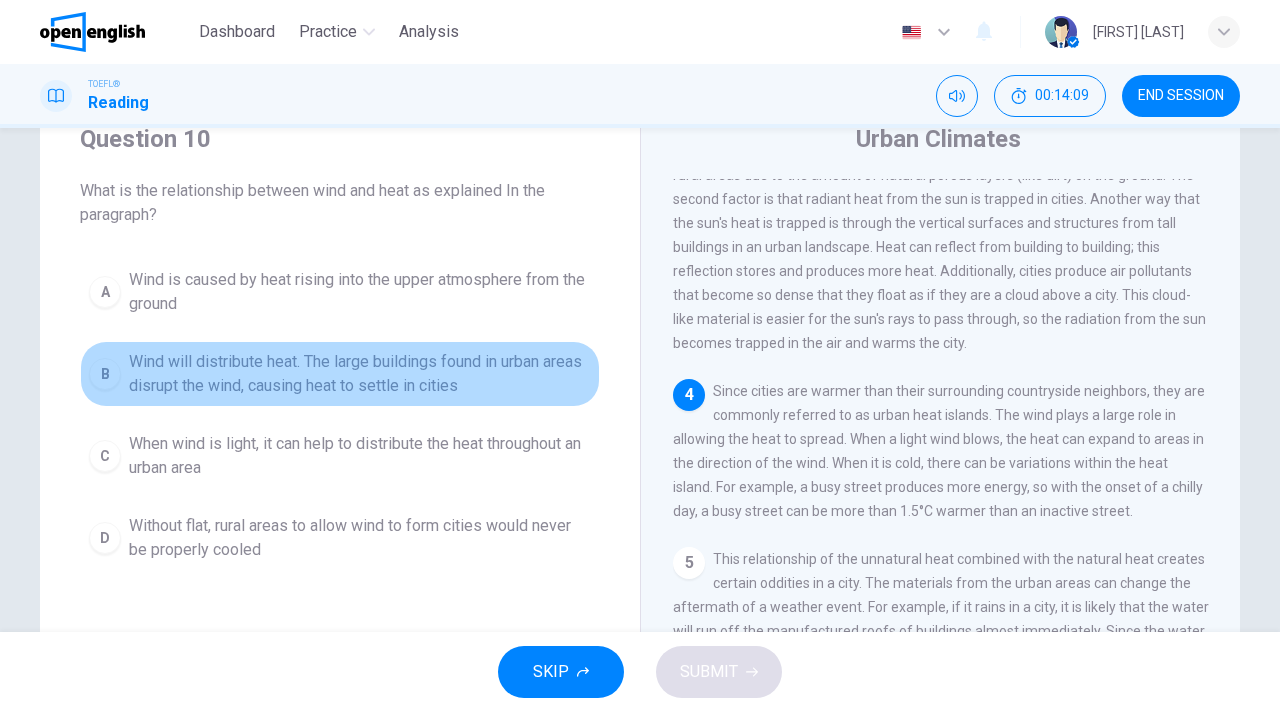 click on "Wind will distribute heat. The large buildings found in urban areas disrupt the wind, causing heat to settle in cities" at bounding box center (360, 374) 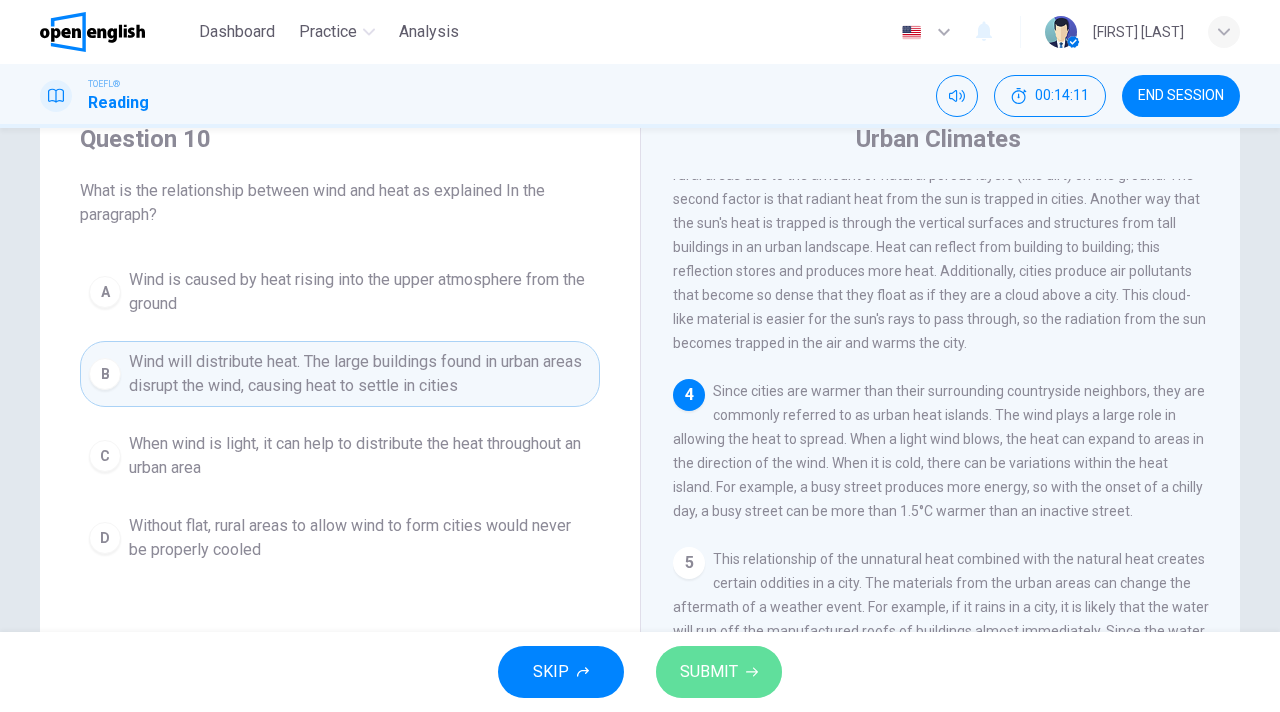 click on "SUBMIT" at bounding box center [719, 672] 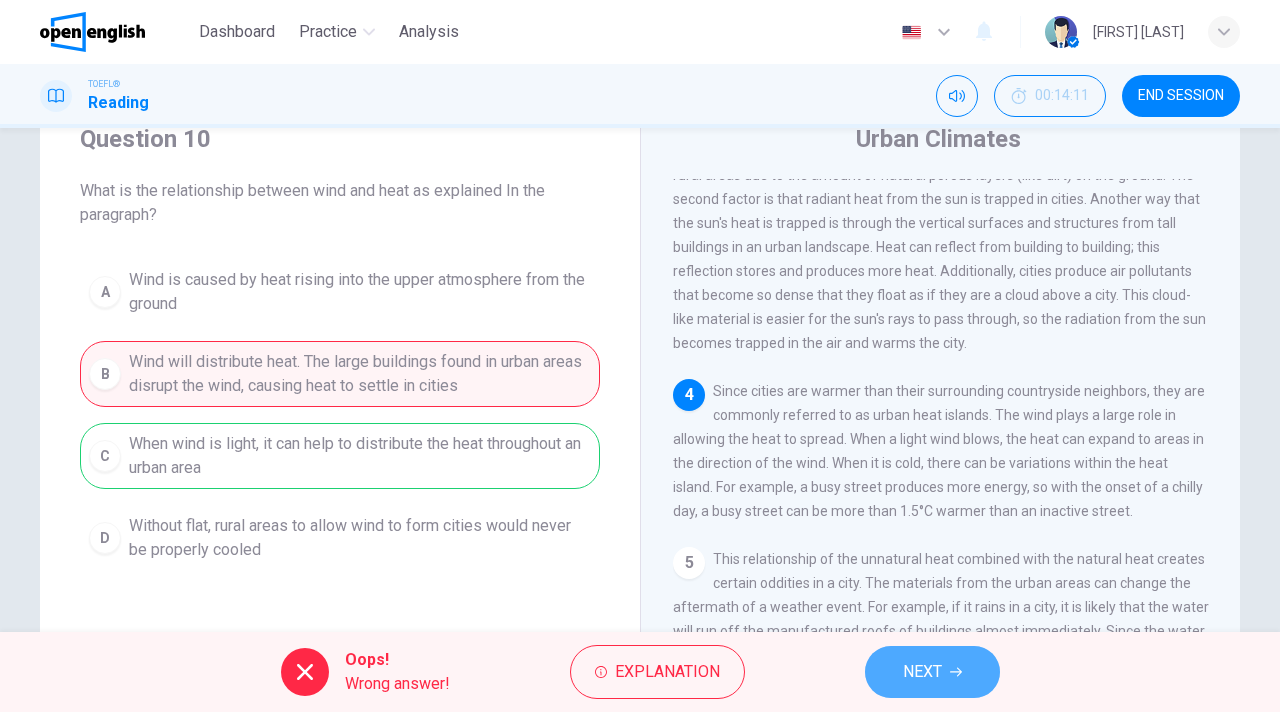 click on "NEXT" at bounding box center (922, 672) 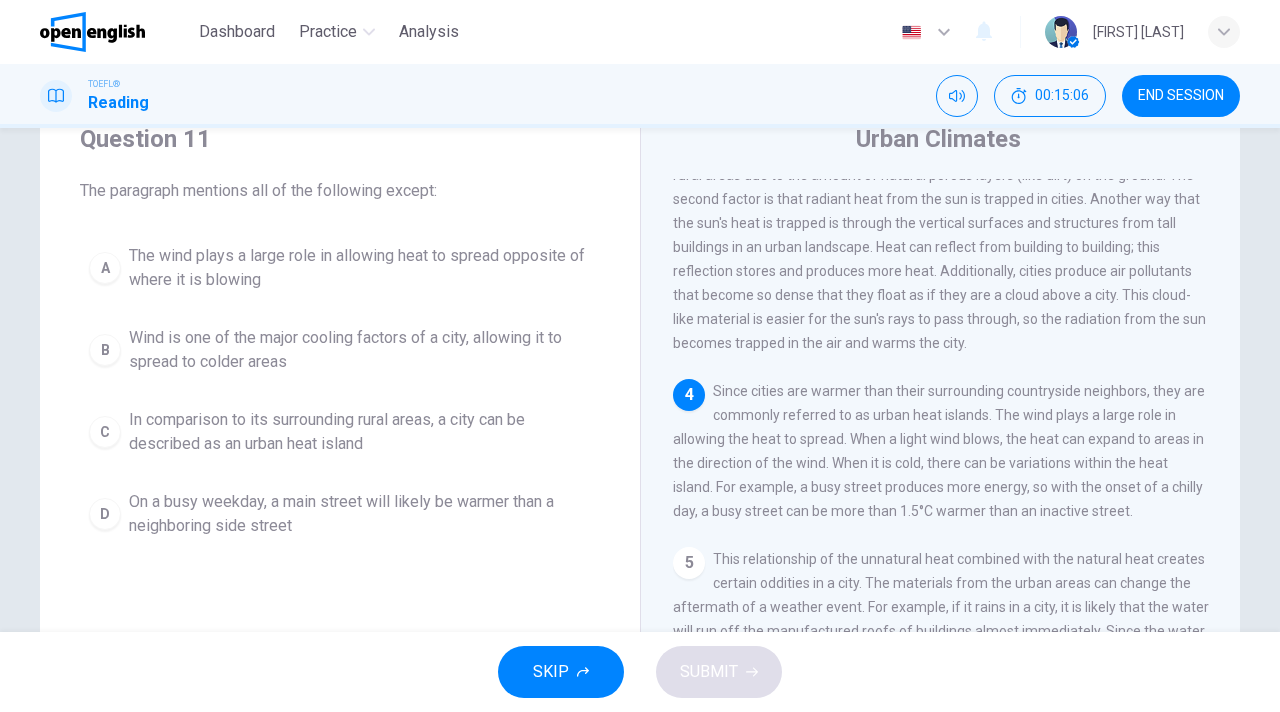 click on "Wind is one of the major cooling factors of a city, allowing it to spread to colder areas" at bounding box center (360, 350) 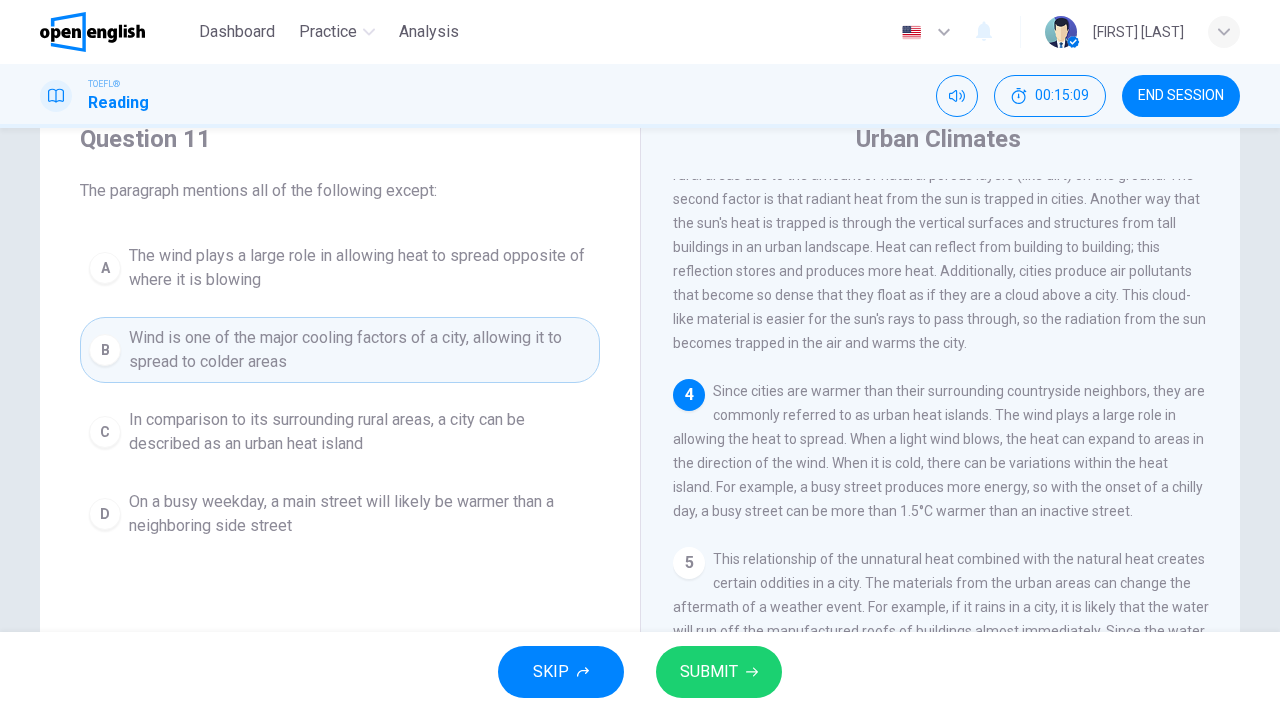 click on "SUBMIT" at bounding box center (709, 672) 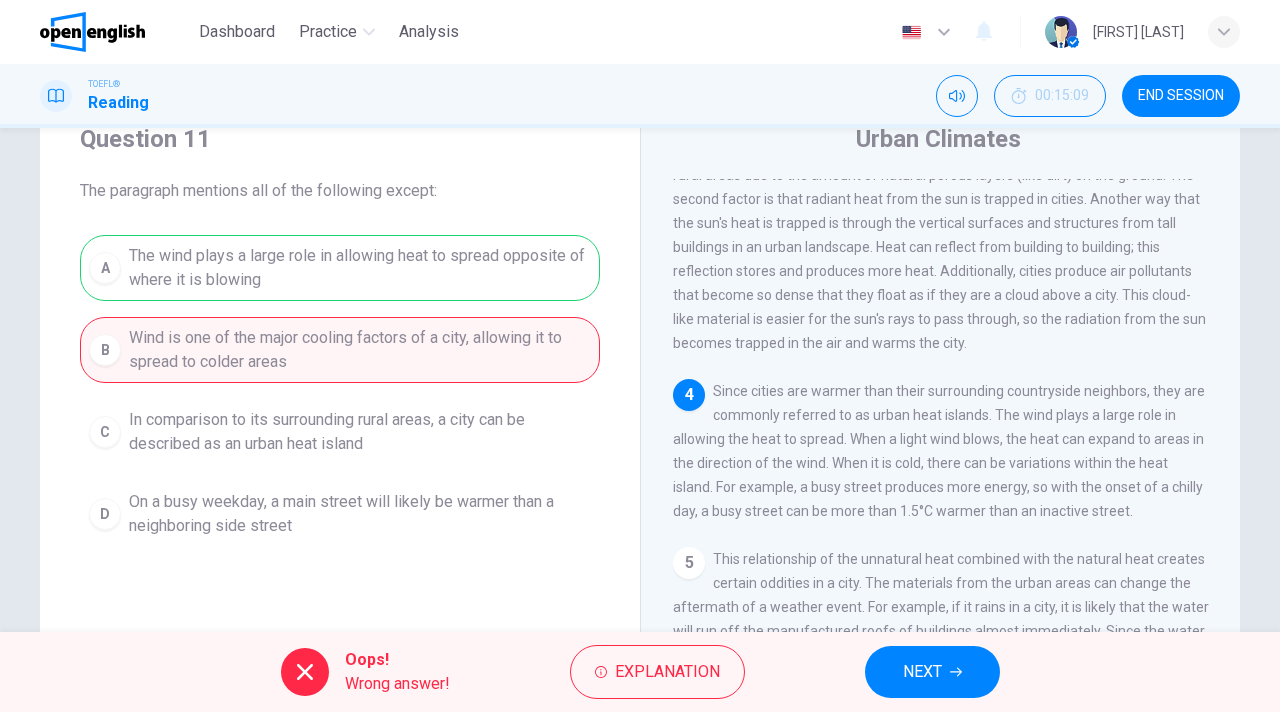 click on "NEXT" at bounding box center [922, 672] 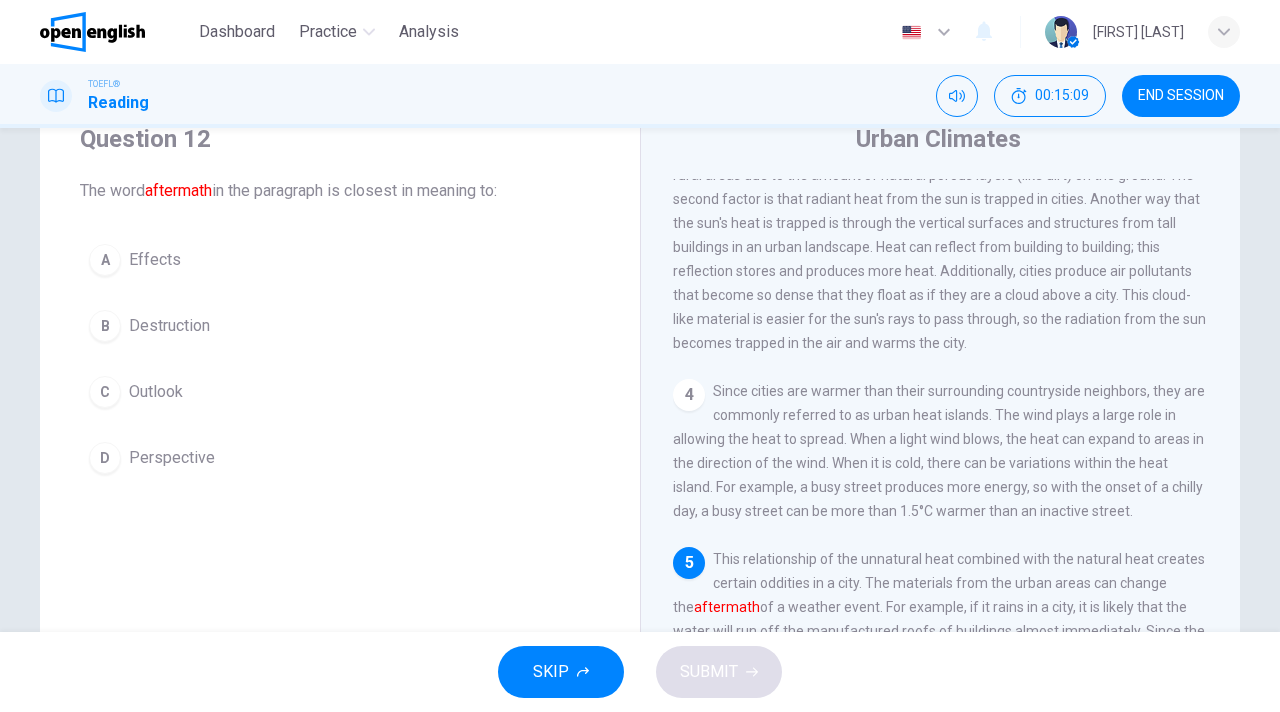 scroll, scrollTop: 520, scrollLeft: 0, axis: vertical 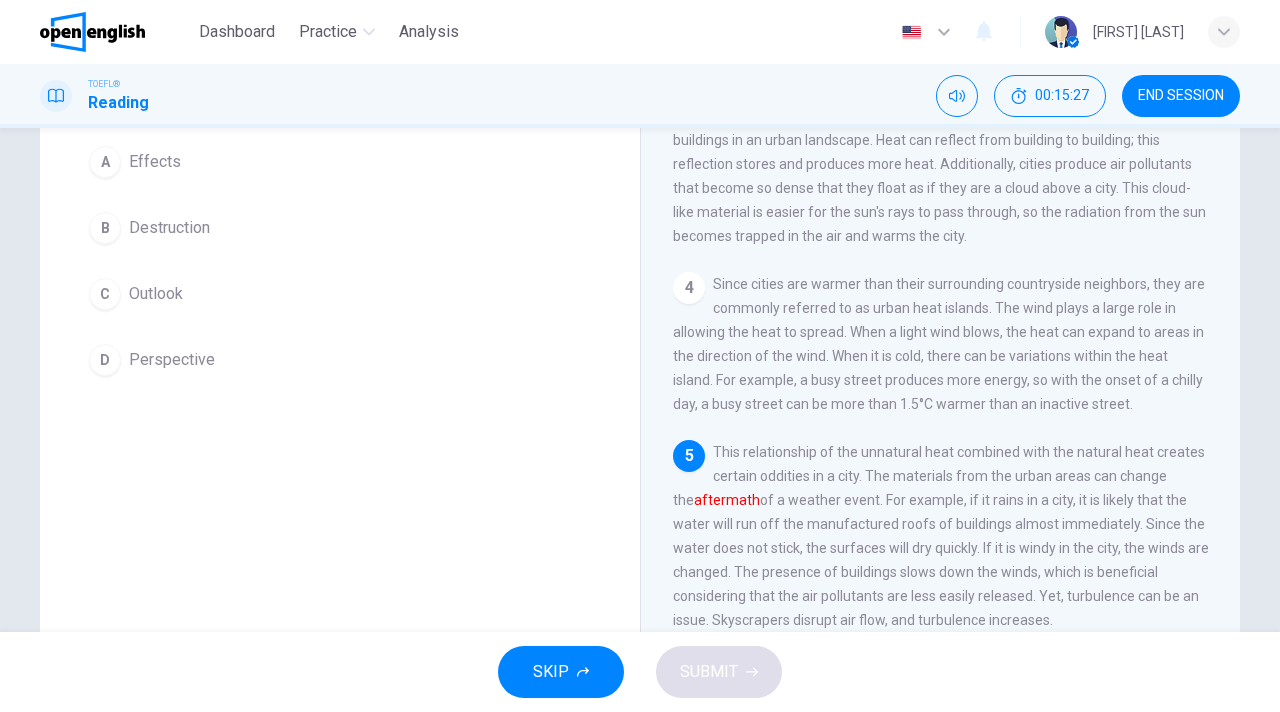 click on "Perspective" at bounding box center [172, 360] 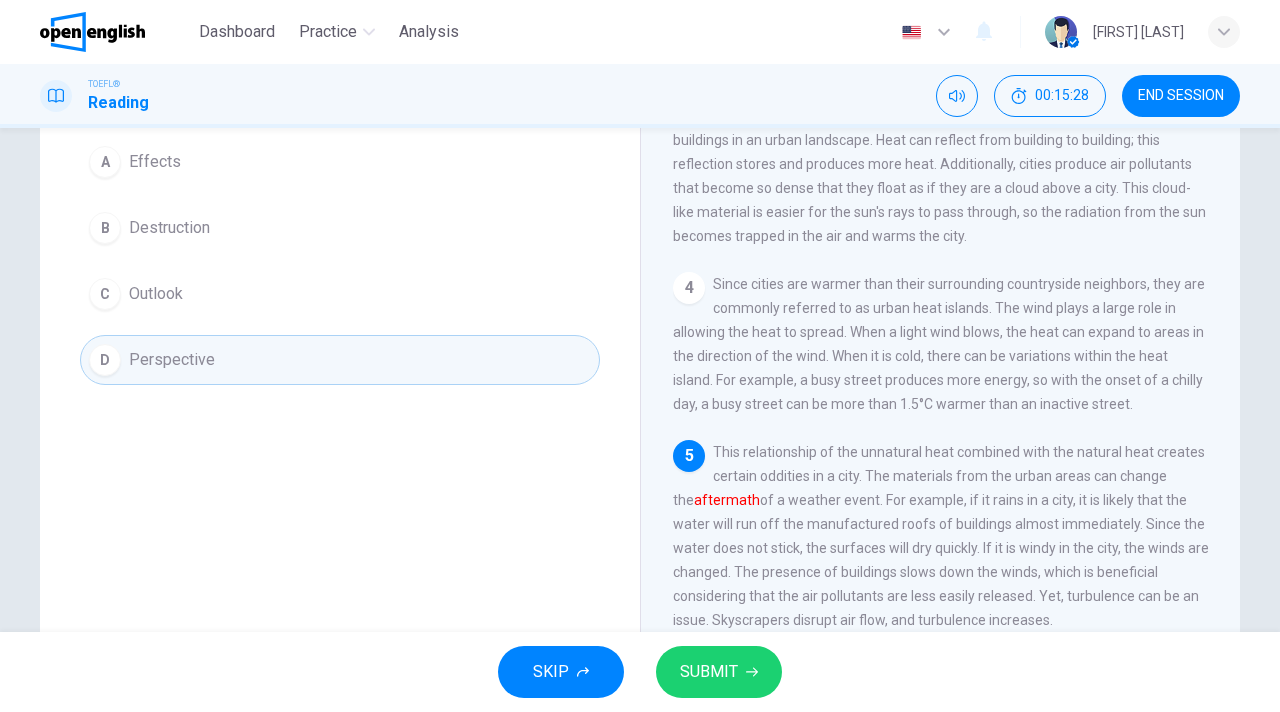 click on "SUBMIT" at bounding box center [709, 672] 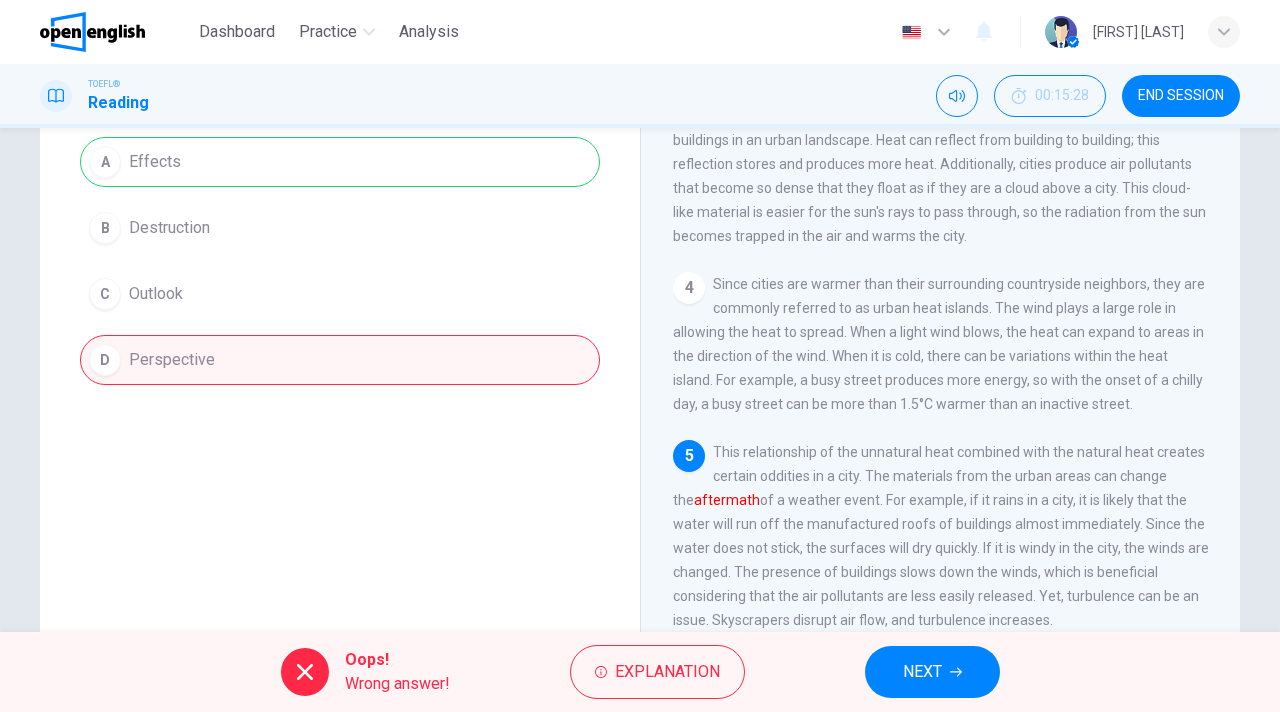 click on "NEXT" at bounding box center [932, 672] 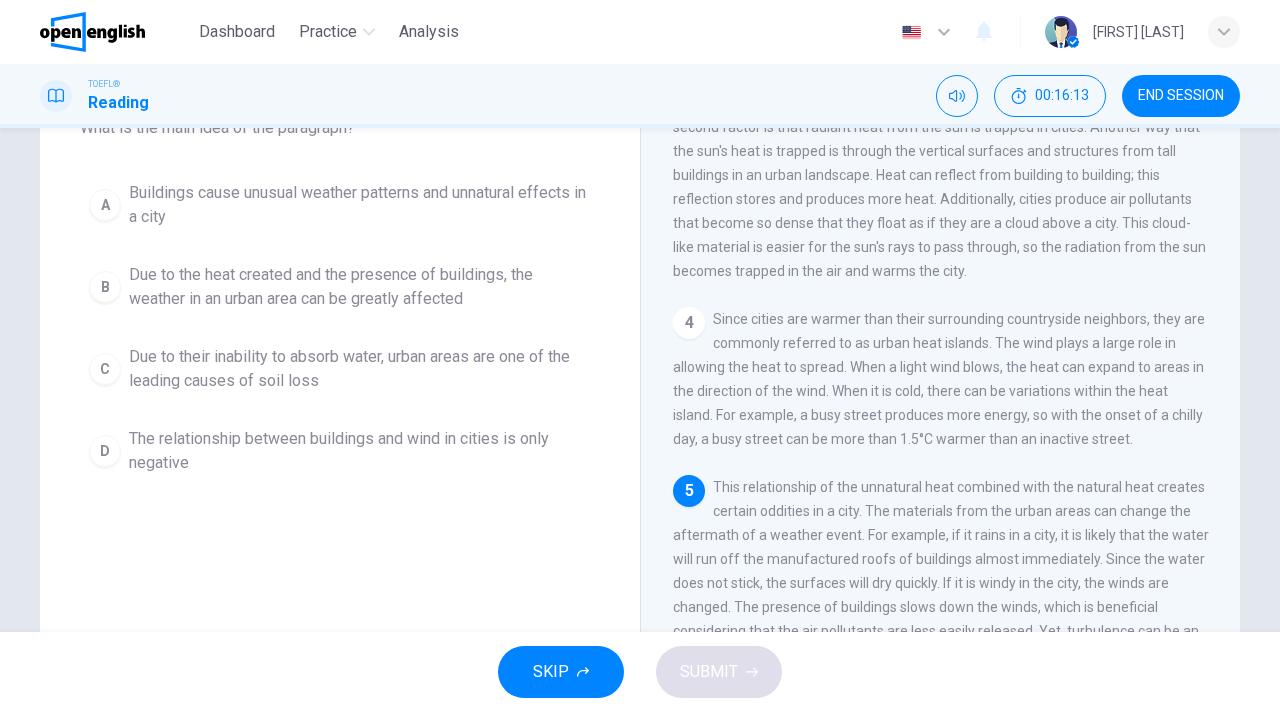 scroll, scrollTop: 101, scrollLeft: 0, axis: vertical 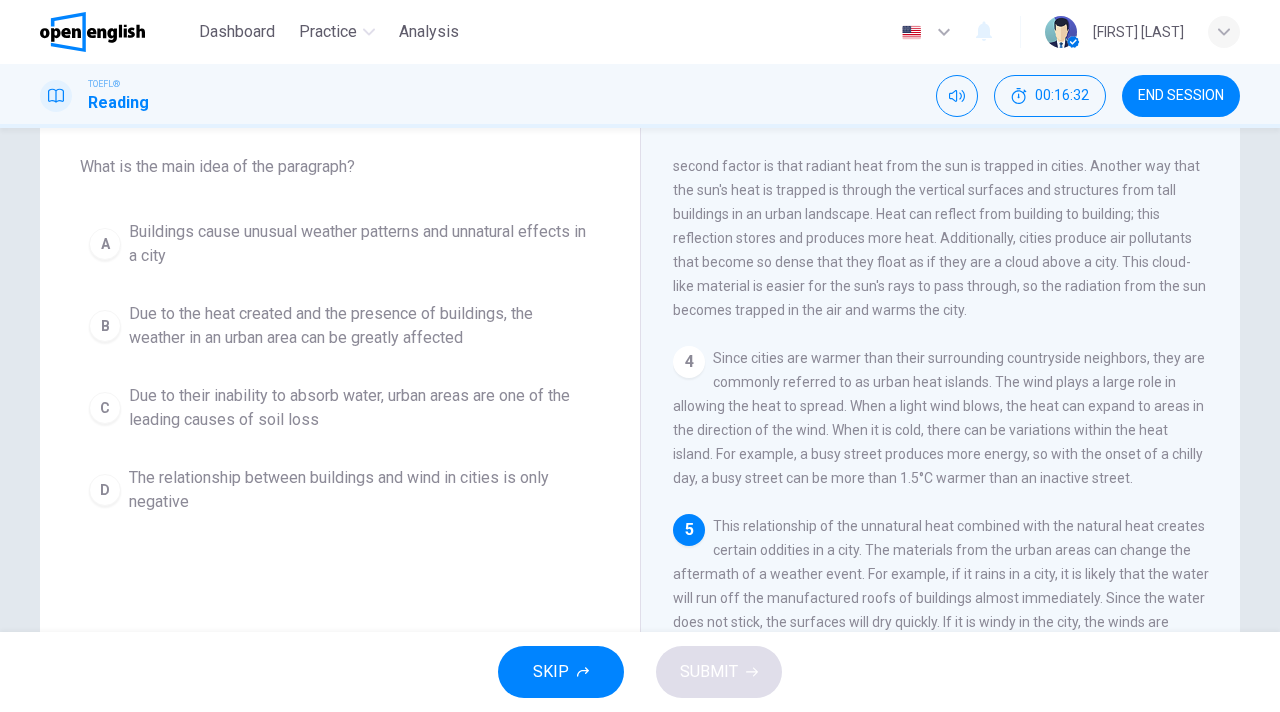 click on "Due to their inability to absorb water, urban areas are one of the leading causes of soil loss" at bounding box center [360, 408] 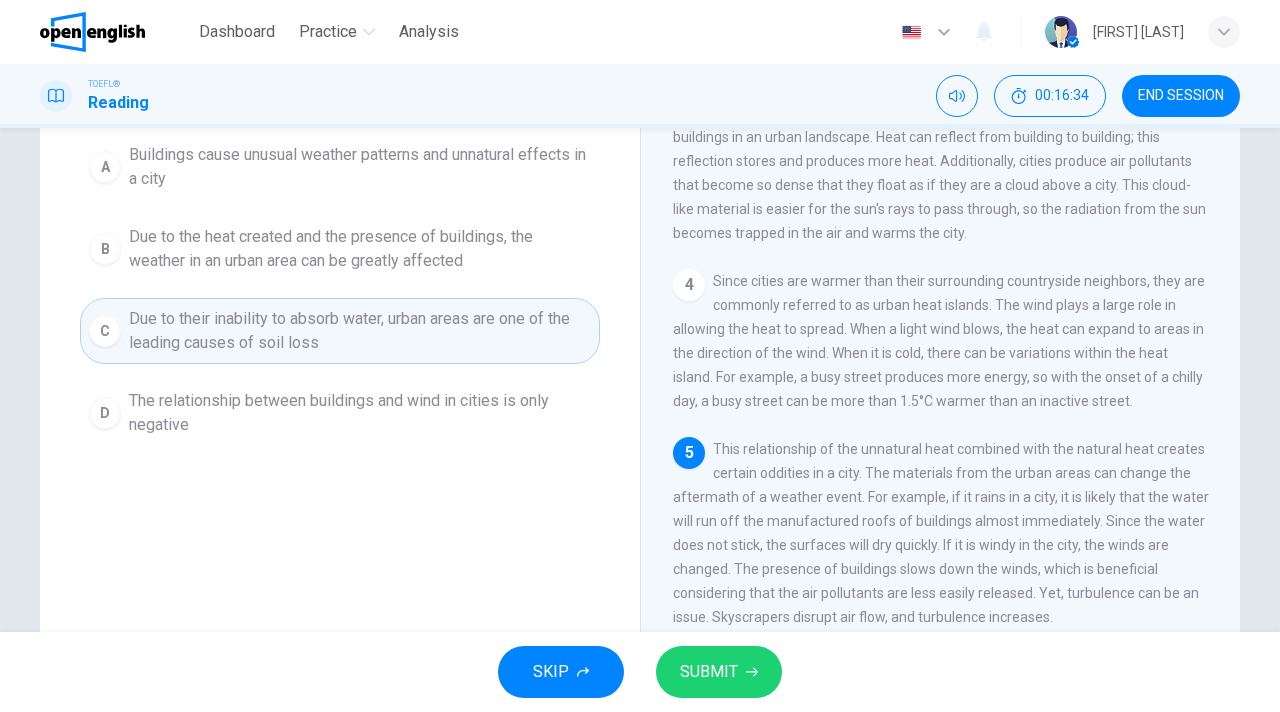scroll, scrollTop: 179, scrollLeft: 0, axis: vertical 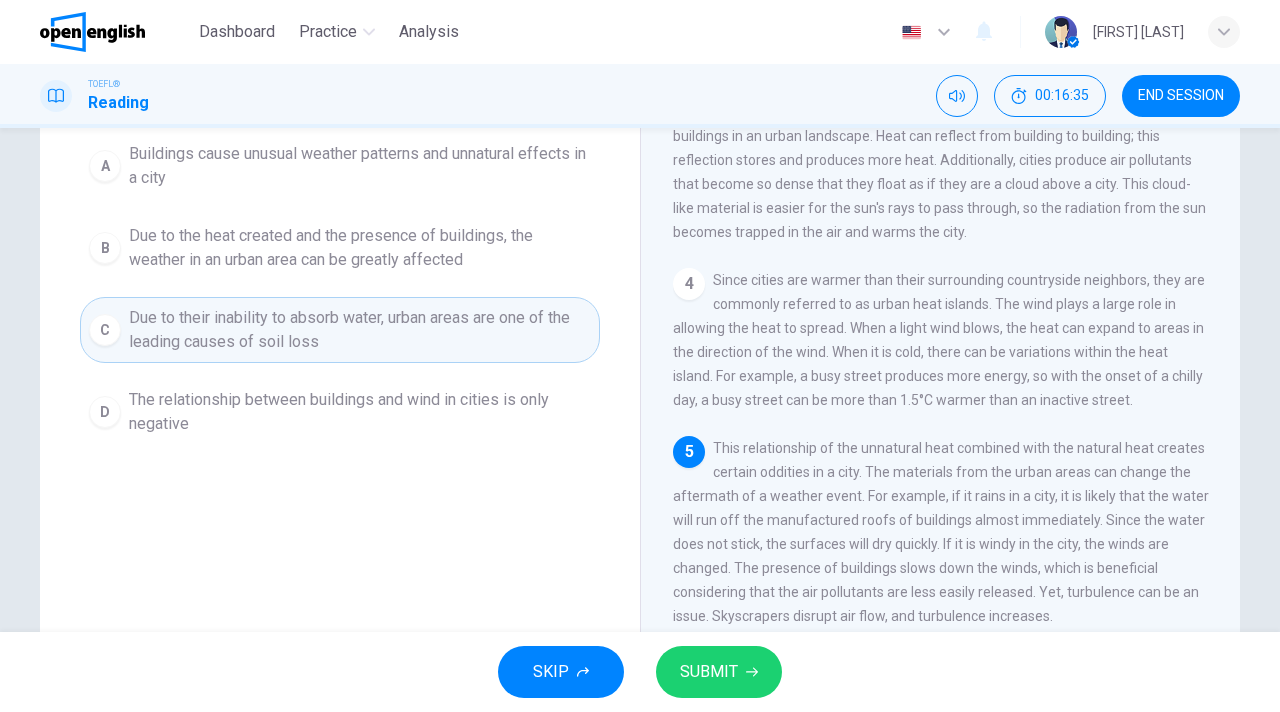 click on "SUBMIT" at bounding box center [719, 672] 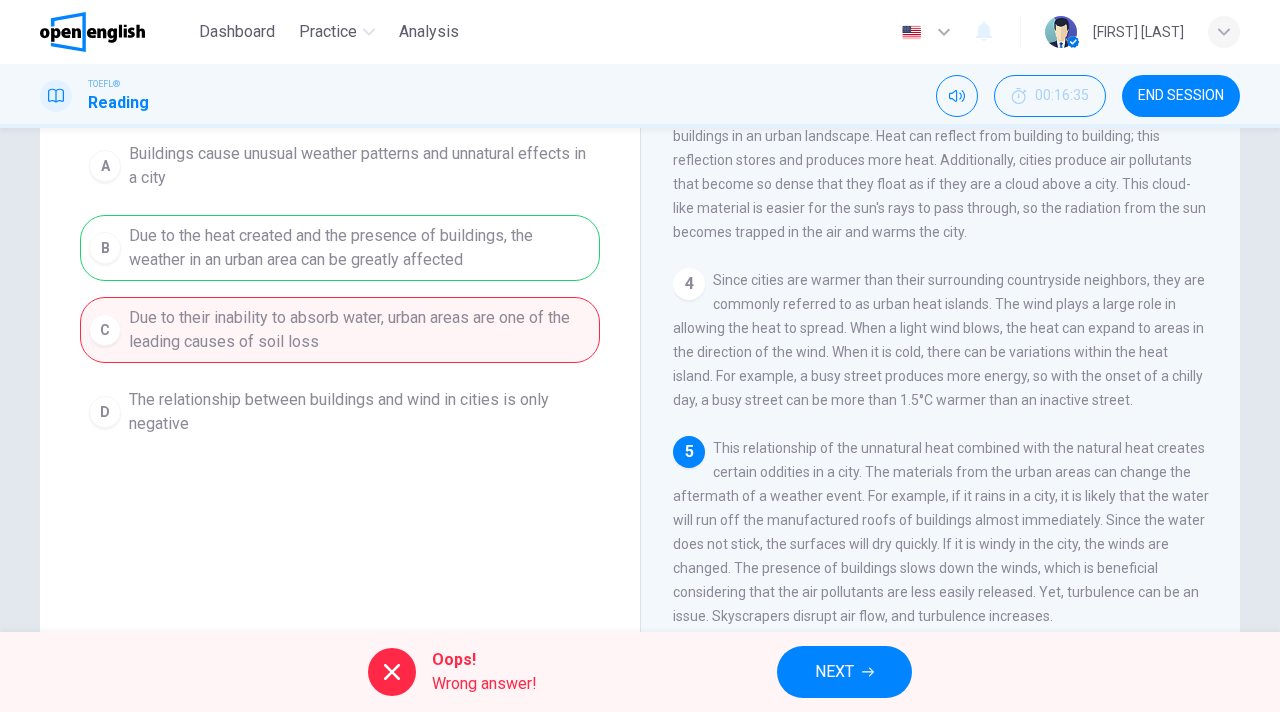 click on "NEXT" at bounding box center [834, 672] 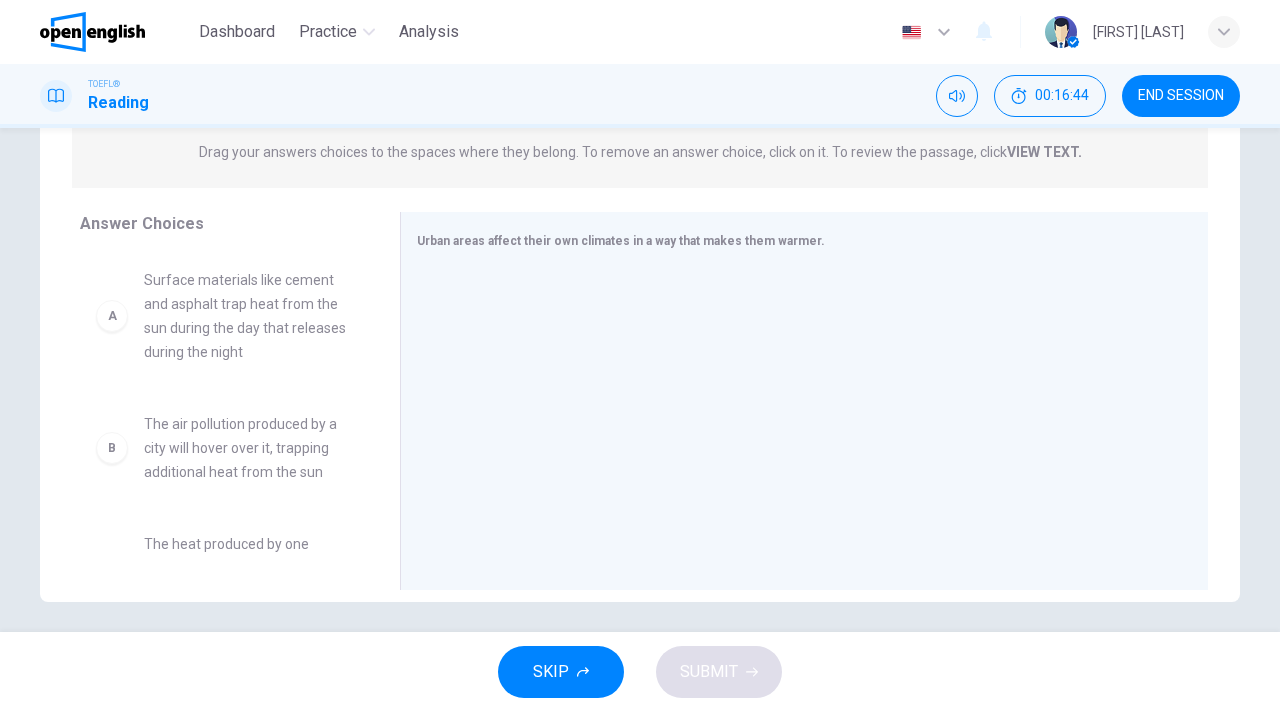 scroll, scrollTop: 271, scrollLeft: 0, axis: vertical 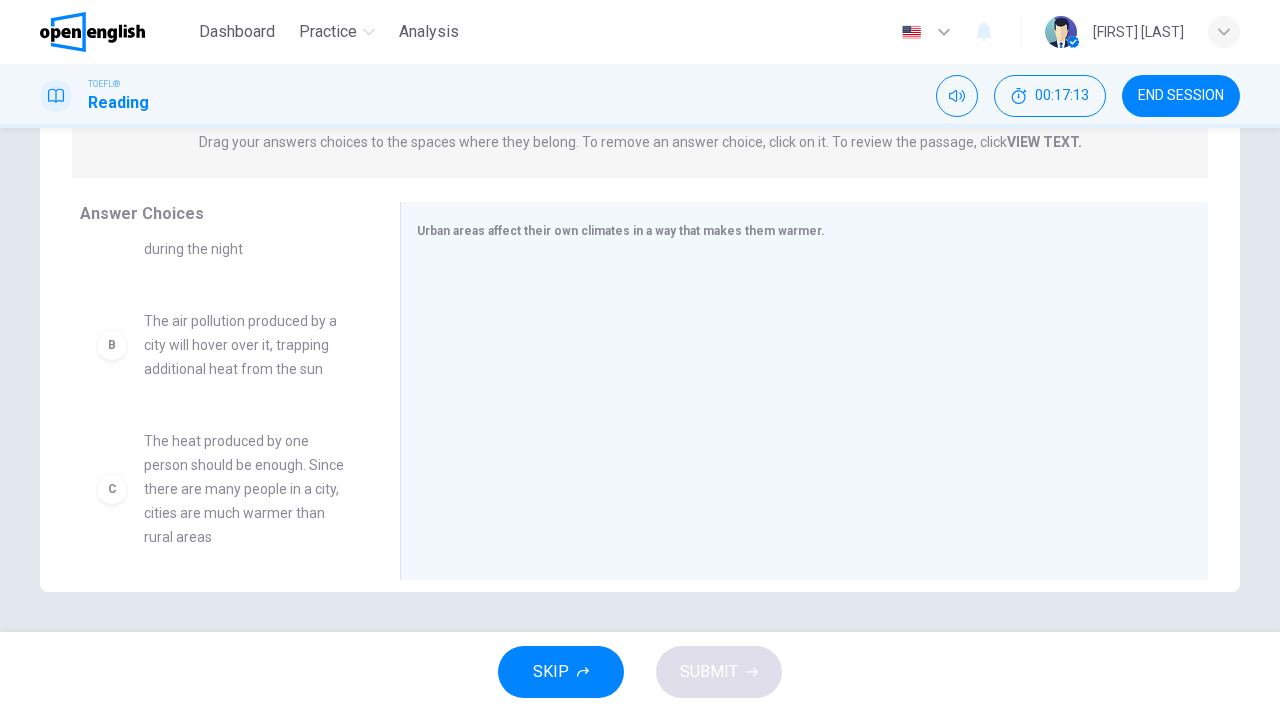 click on "The air pollution produced by a city will hover over it, trapping additional heat from the sun" at bounding box center [248, 345] 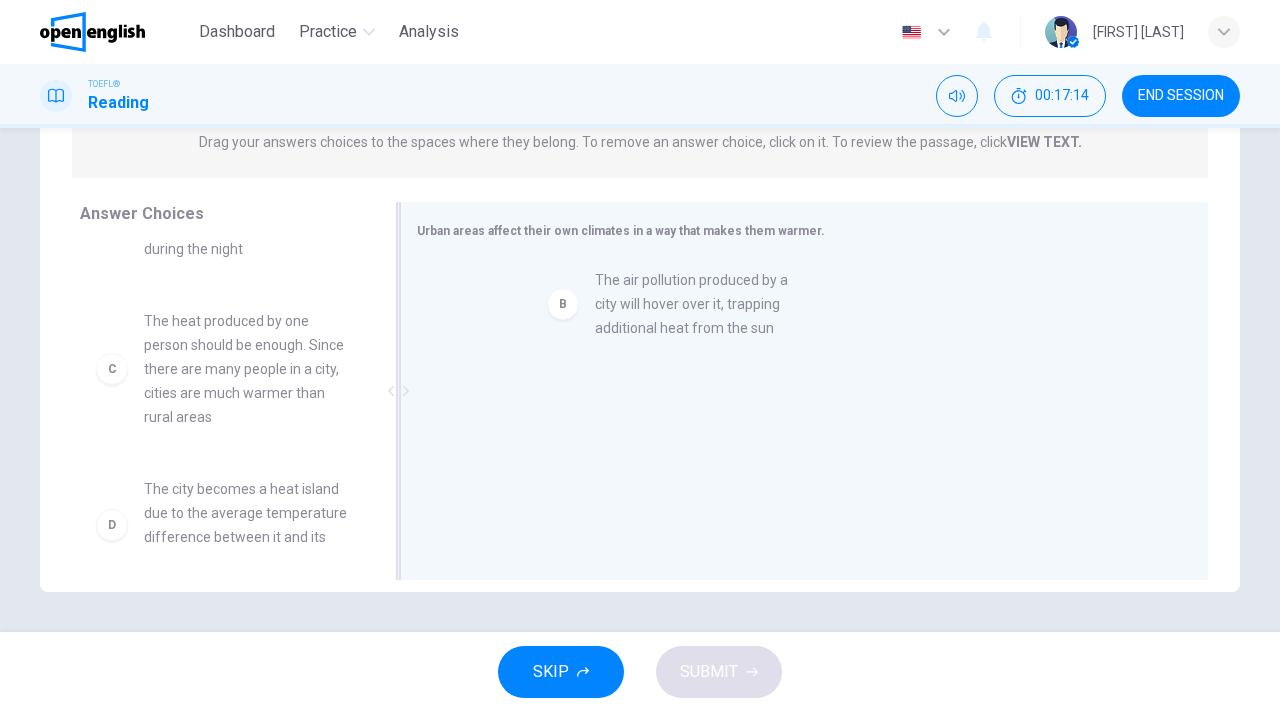drag, startPoint x: 259, startPoint y: 345, endPoint x: 715, endPoint y: 304, distance: 457.83948 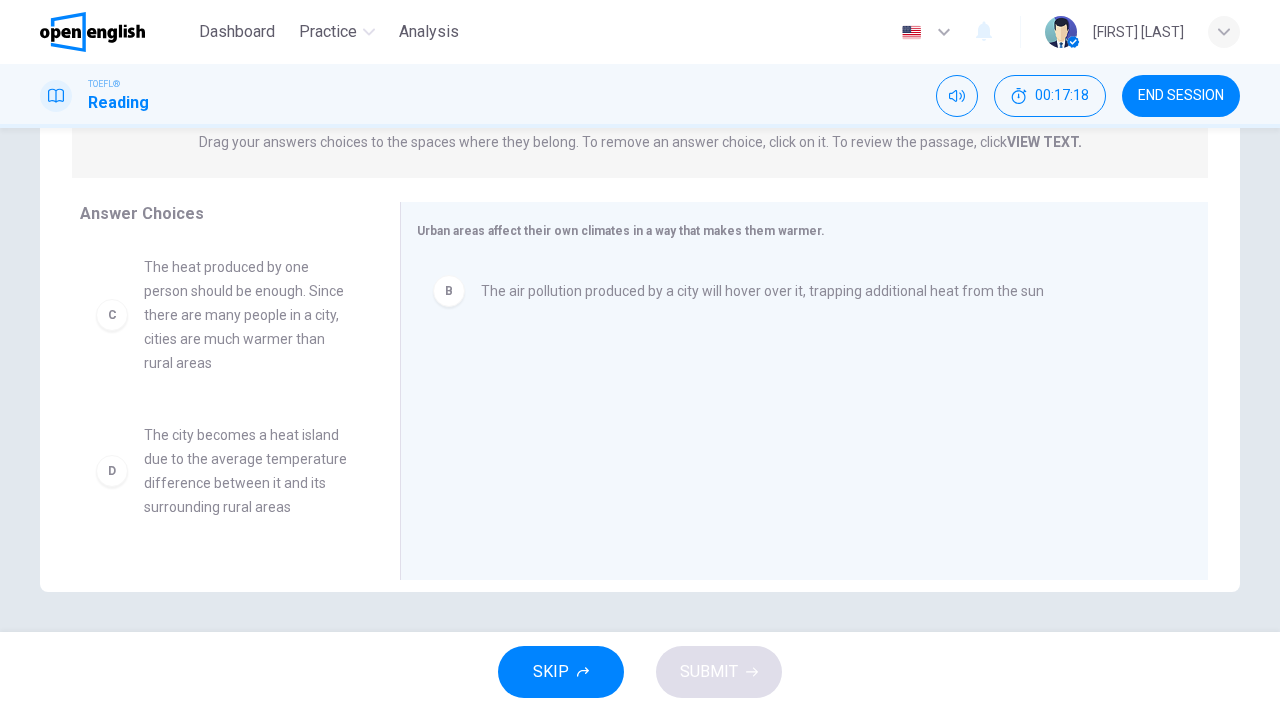 scroll, scrollTop: 154, scrollLeft: 0, axis: vertical 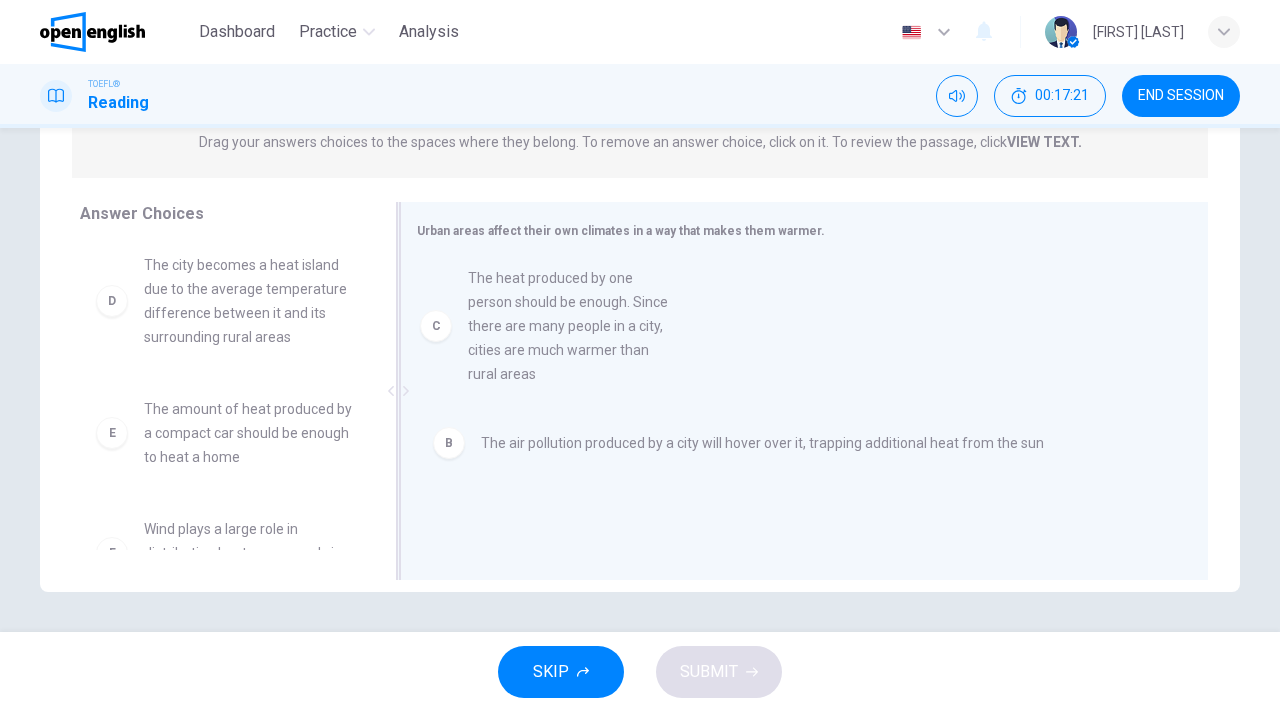 drag, startPoint x: 253, startPoint y: 311, endPoint x: 587, endPoint y: 331, distance: 334.59827 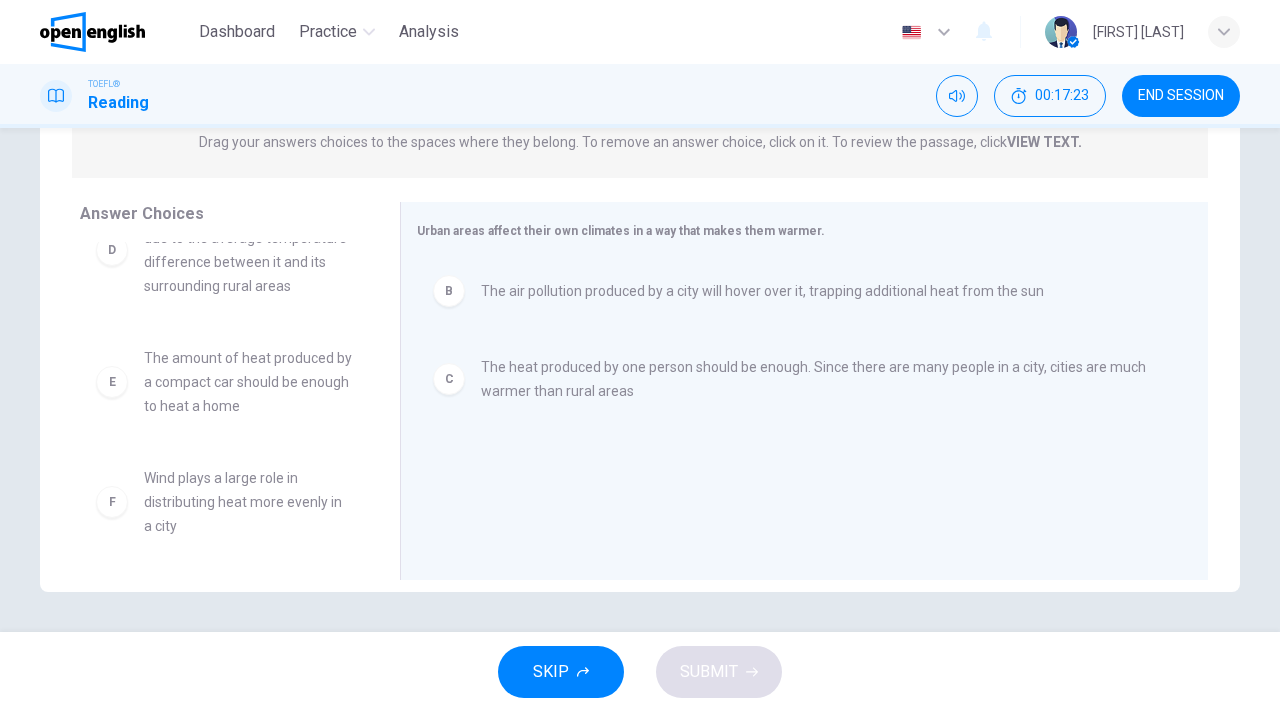 scroll, scrollTop: 204, scrollLeft: 0, axis: vertical 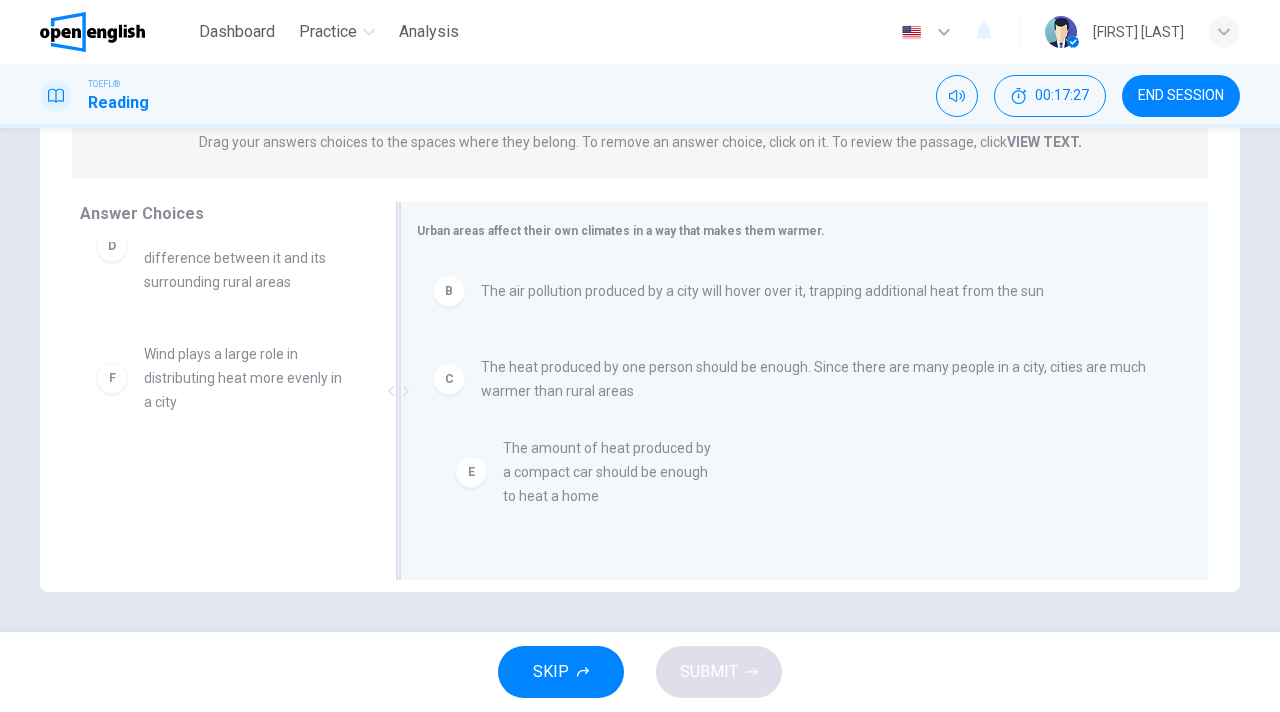 drag, startPoint x: 252, startPoint y: 390, endPoint x: 619, endPoint y: 487, distance: 379.60242 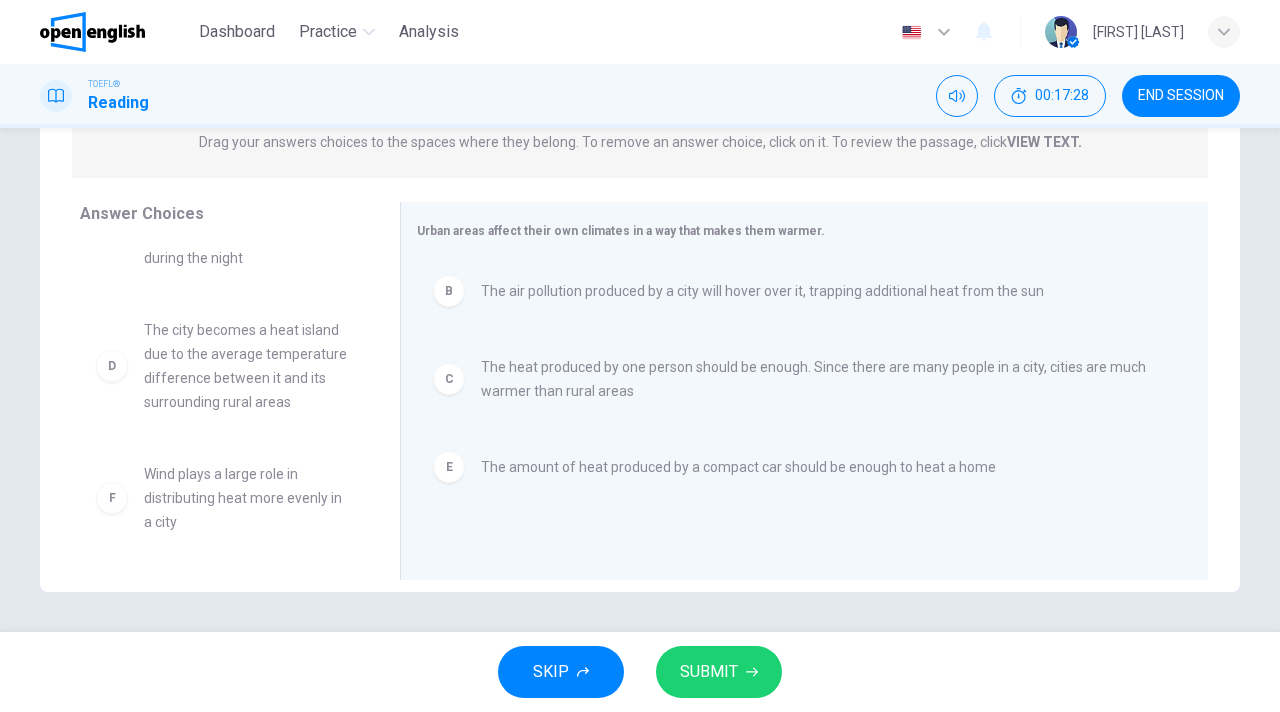 scroll, scrollTop: 84, scrollLeft: 0, axis: vertical 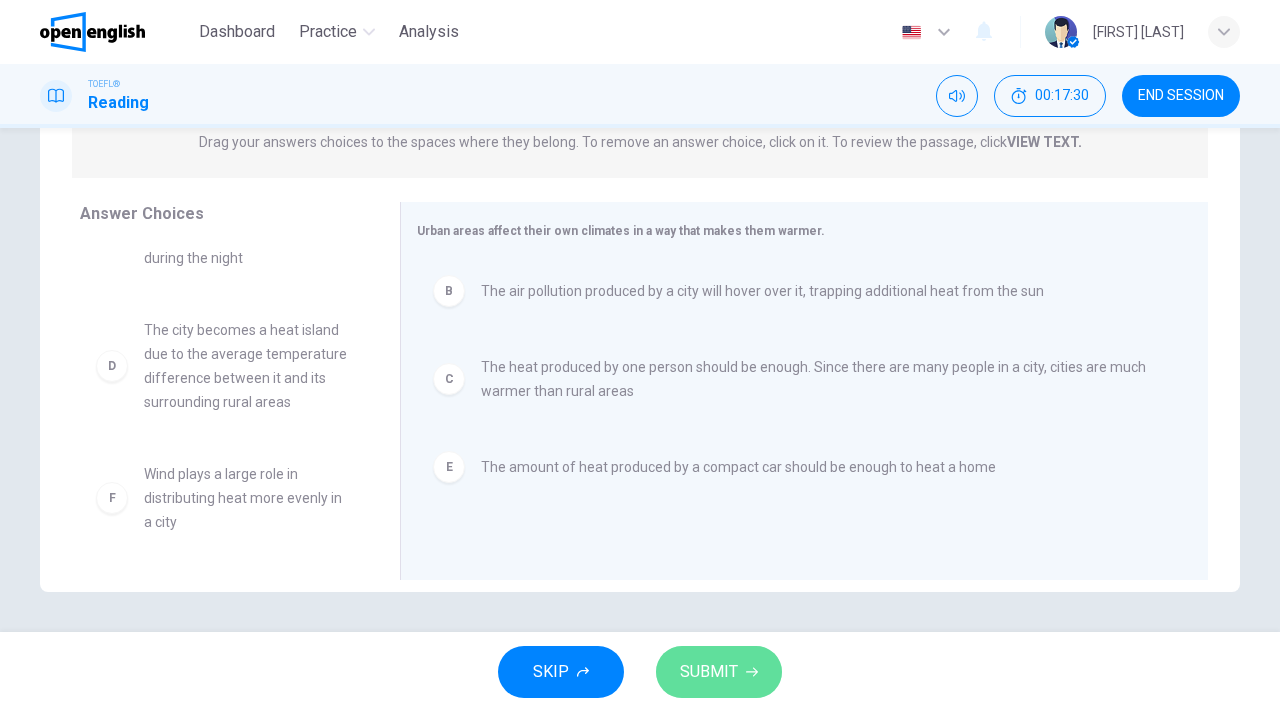 click on "SUBMIT" at bounding box center [709, 672] 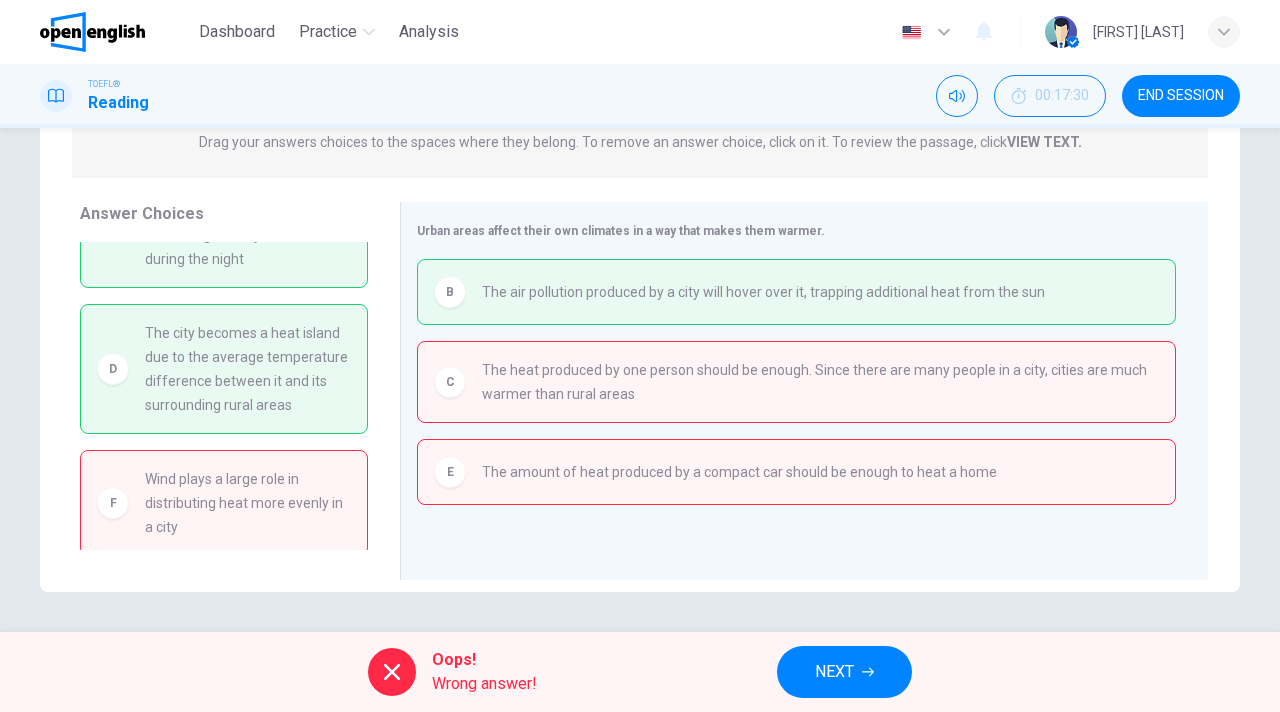 click on "NEXT" at bounding box center [834, 672] 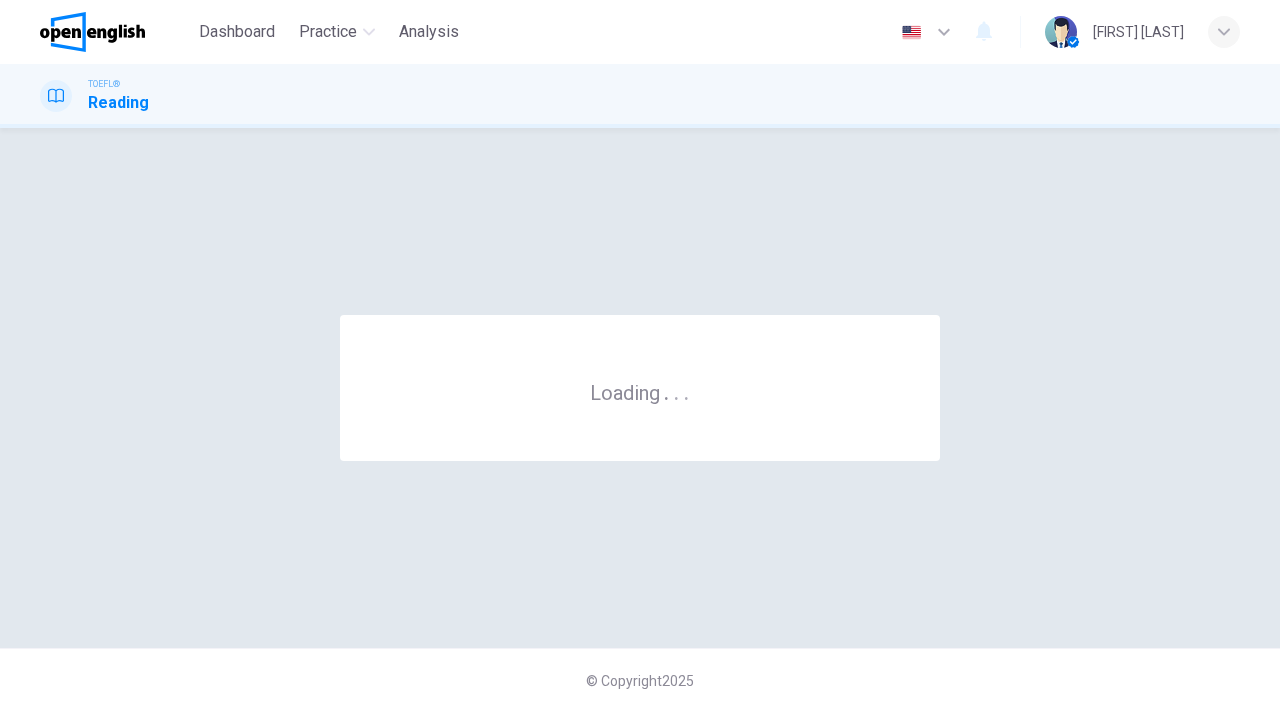 scroll, scrollTop: 0, scrollLeft: 0, axis: both 